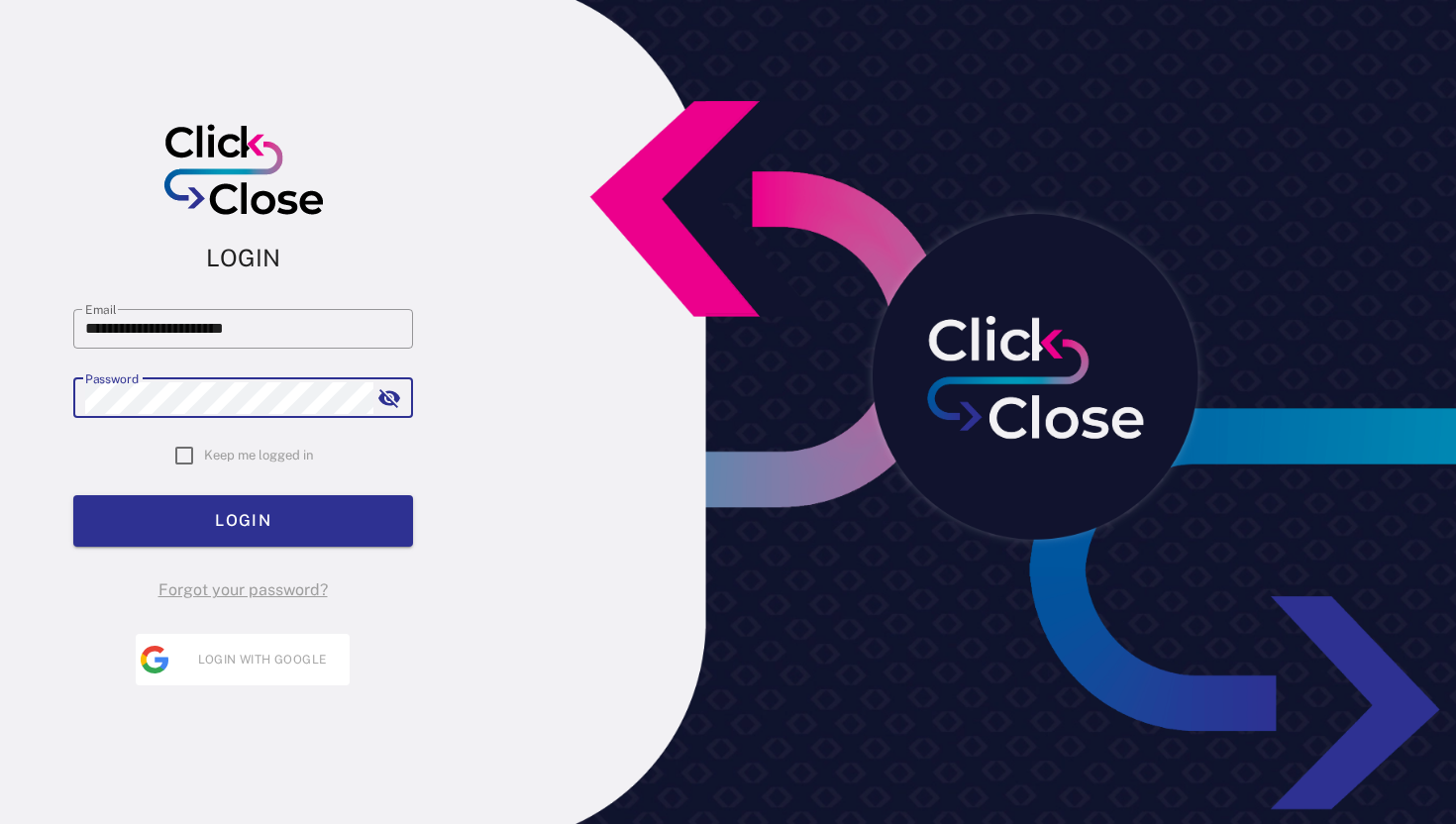 scroll, scrollTop: 0, scrollLeft: 0, axis: both 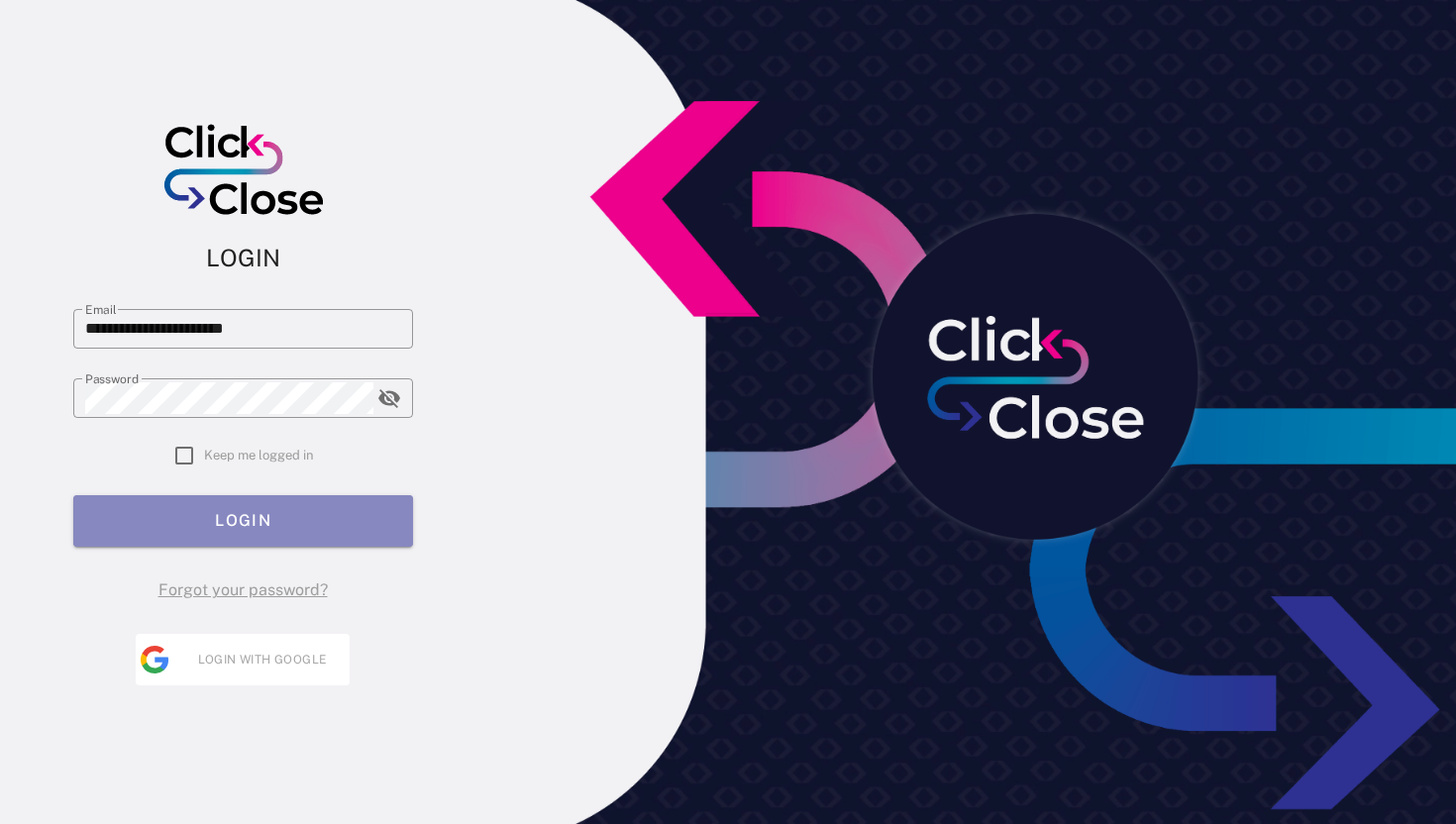 click on "LOGIN" at bounding box center [243, 520] 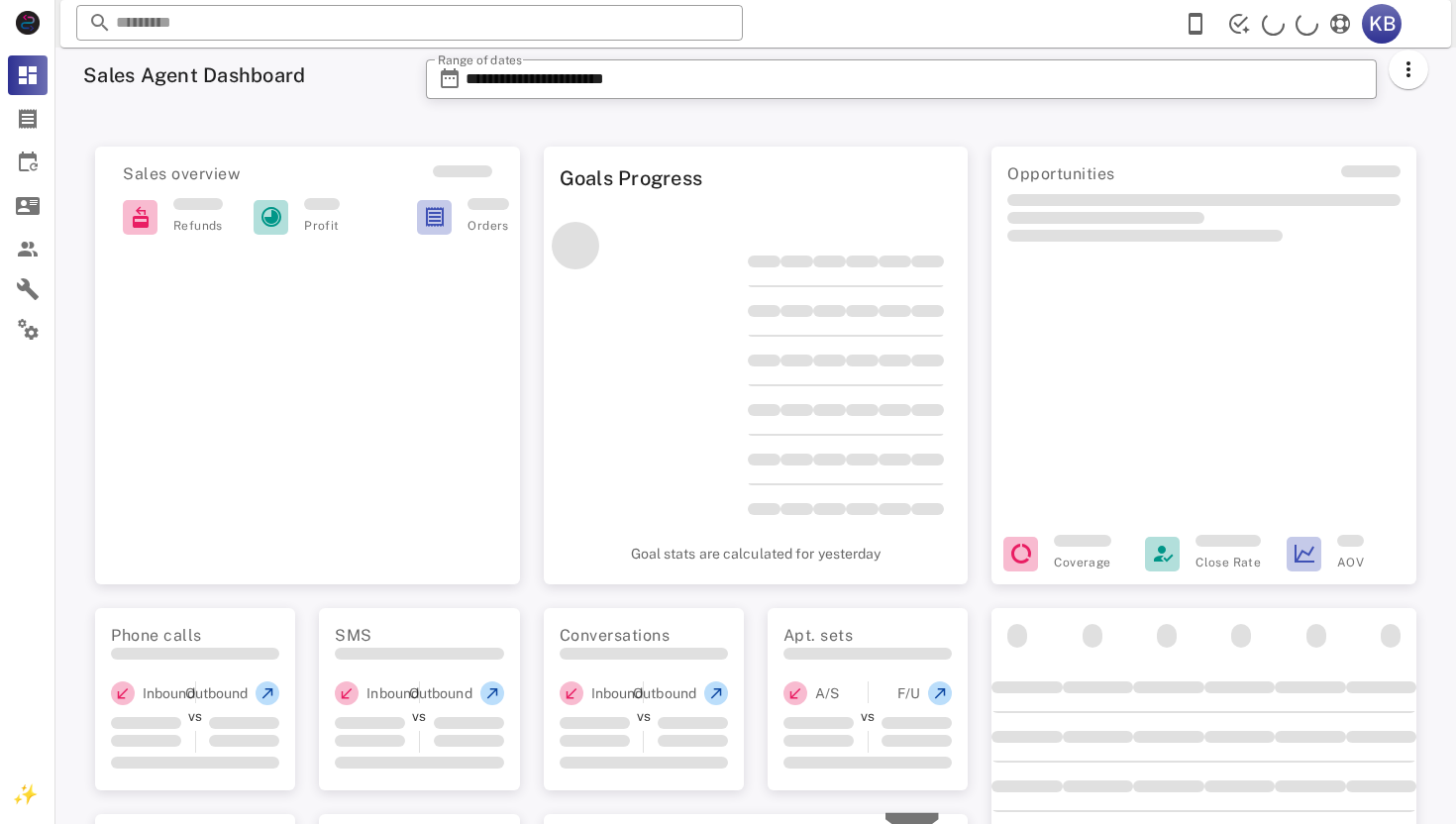 scroll, scrollTop: 0, scrollLeft: 0, axis: both 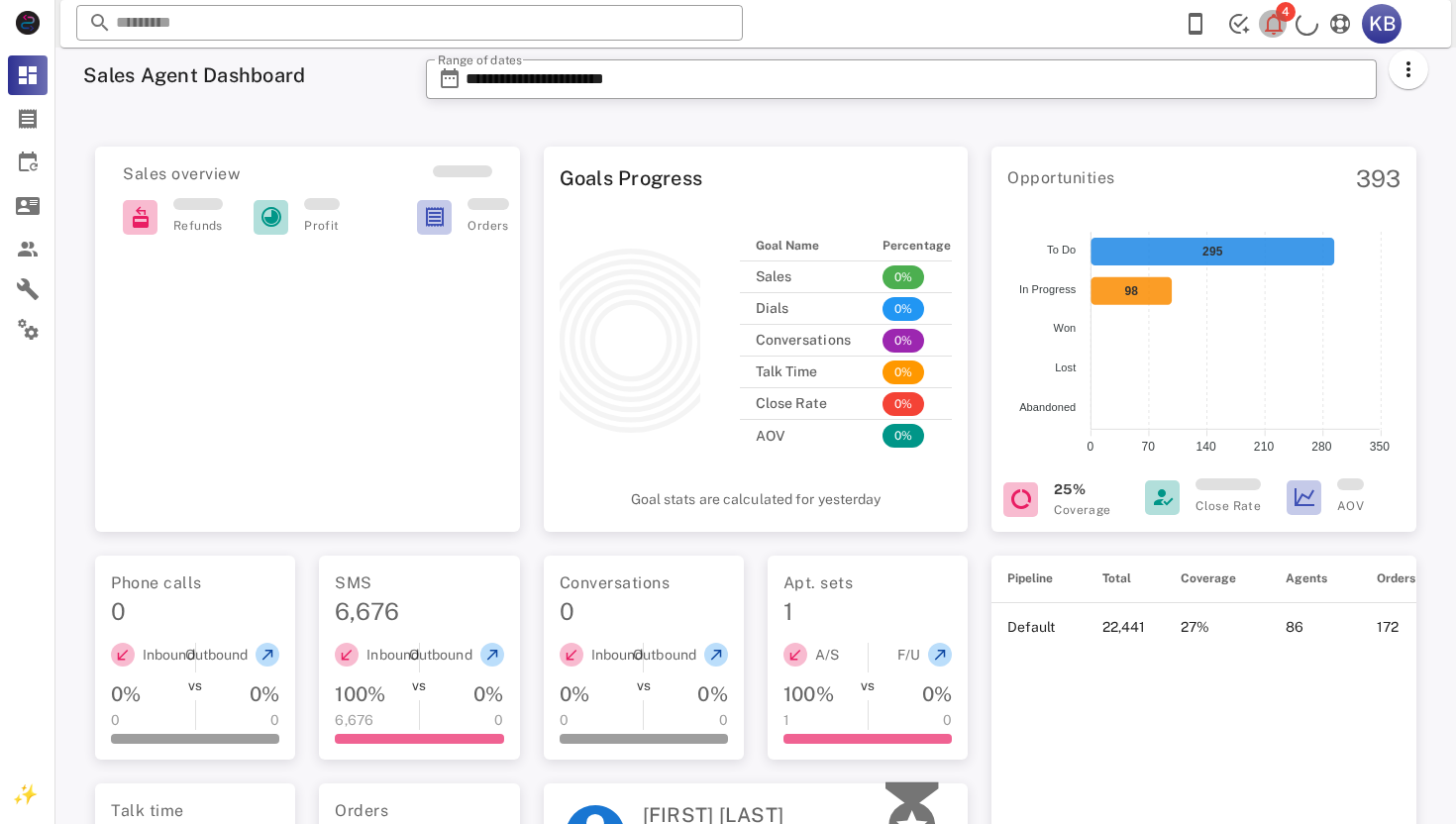 click at bounding box center [1274, 24] 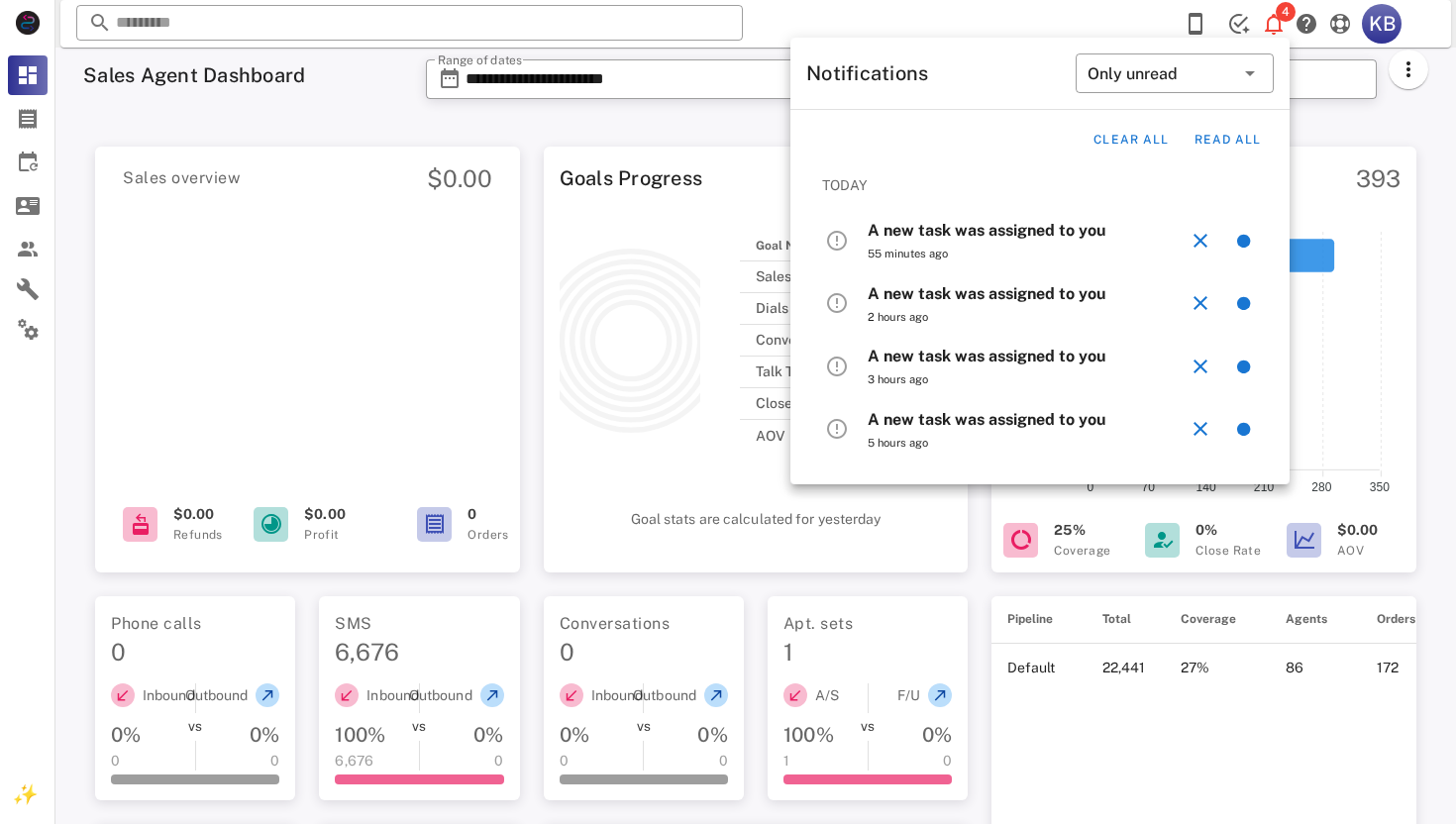 click on "A new task was assigned to you" at bounding box center [987, 419] 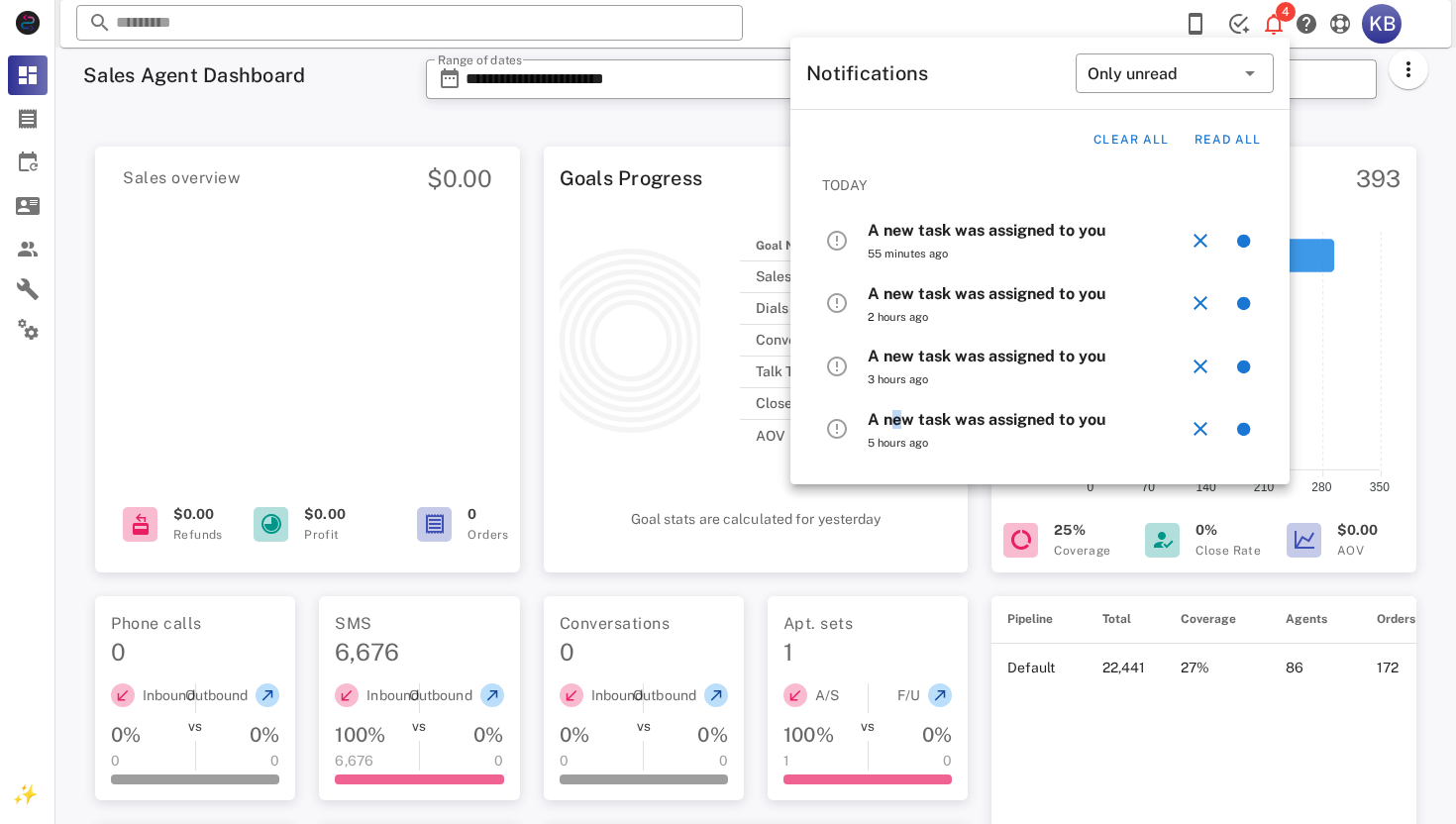 click on "A new task was assigned to you" at bounding box center (987, 419) 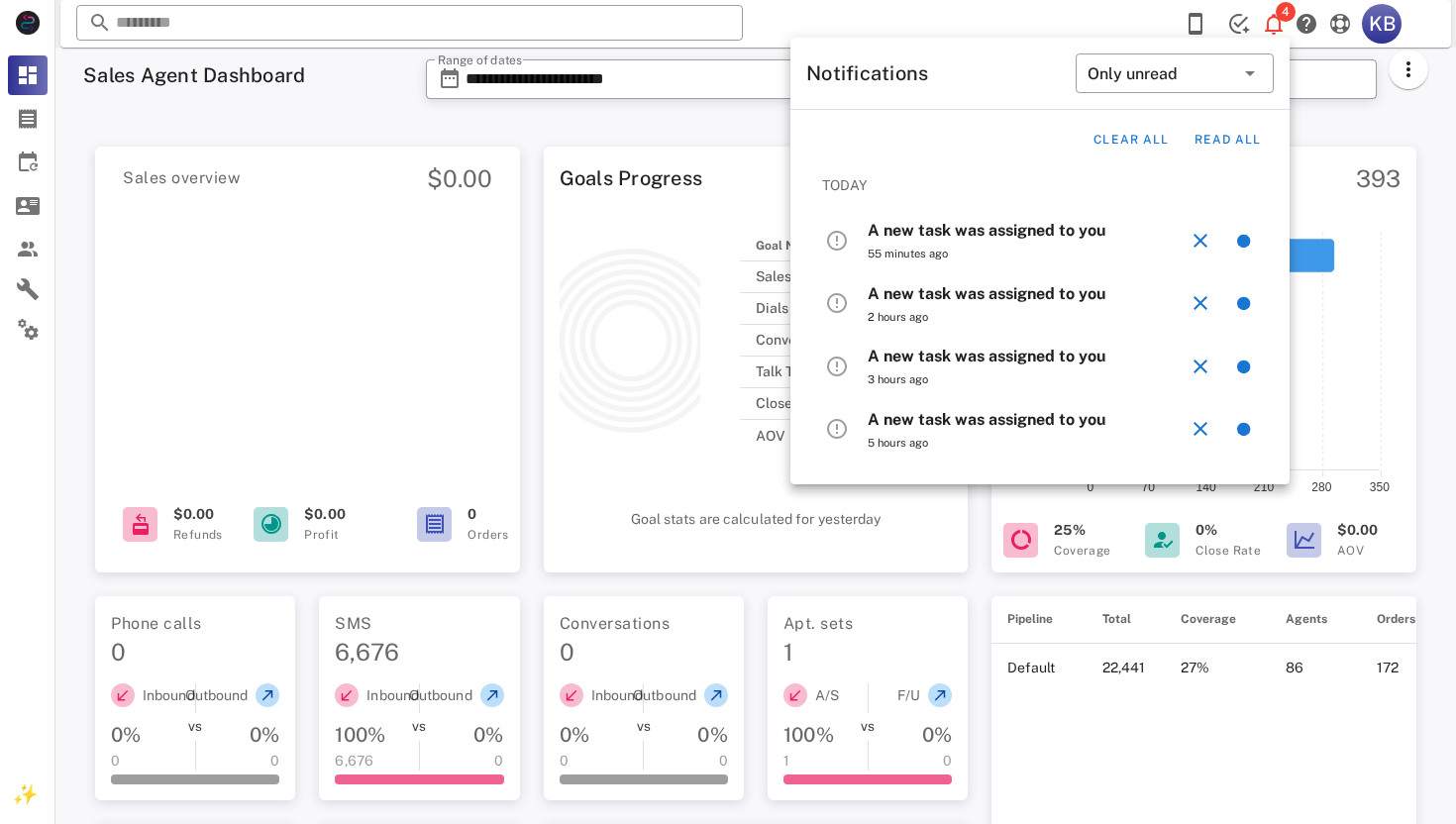 click on "A new task was assigned to you" at bounding box center (987, 419) 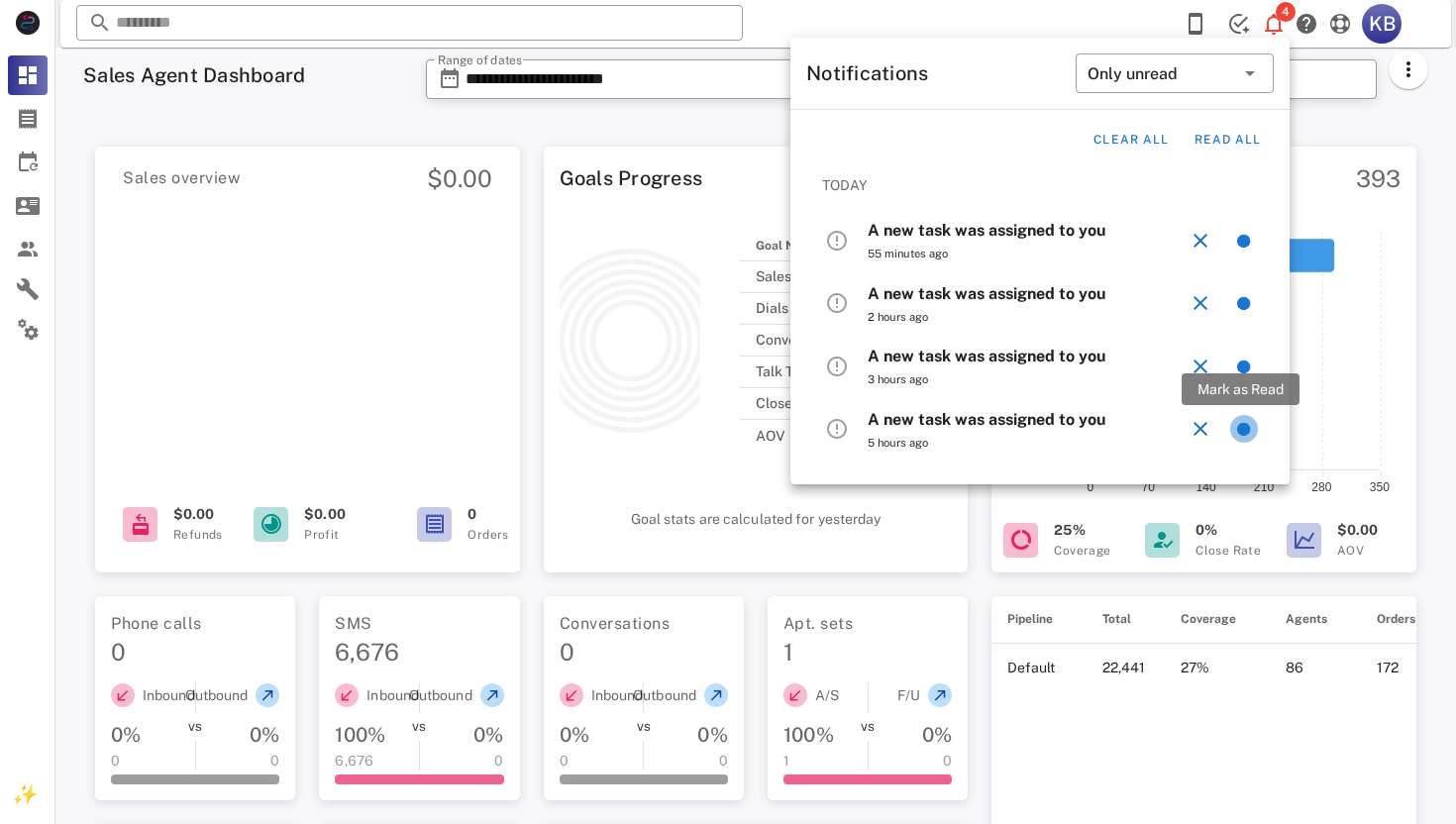 click at bounding box center (1244, 429) 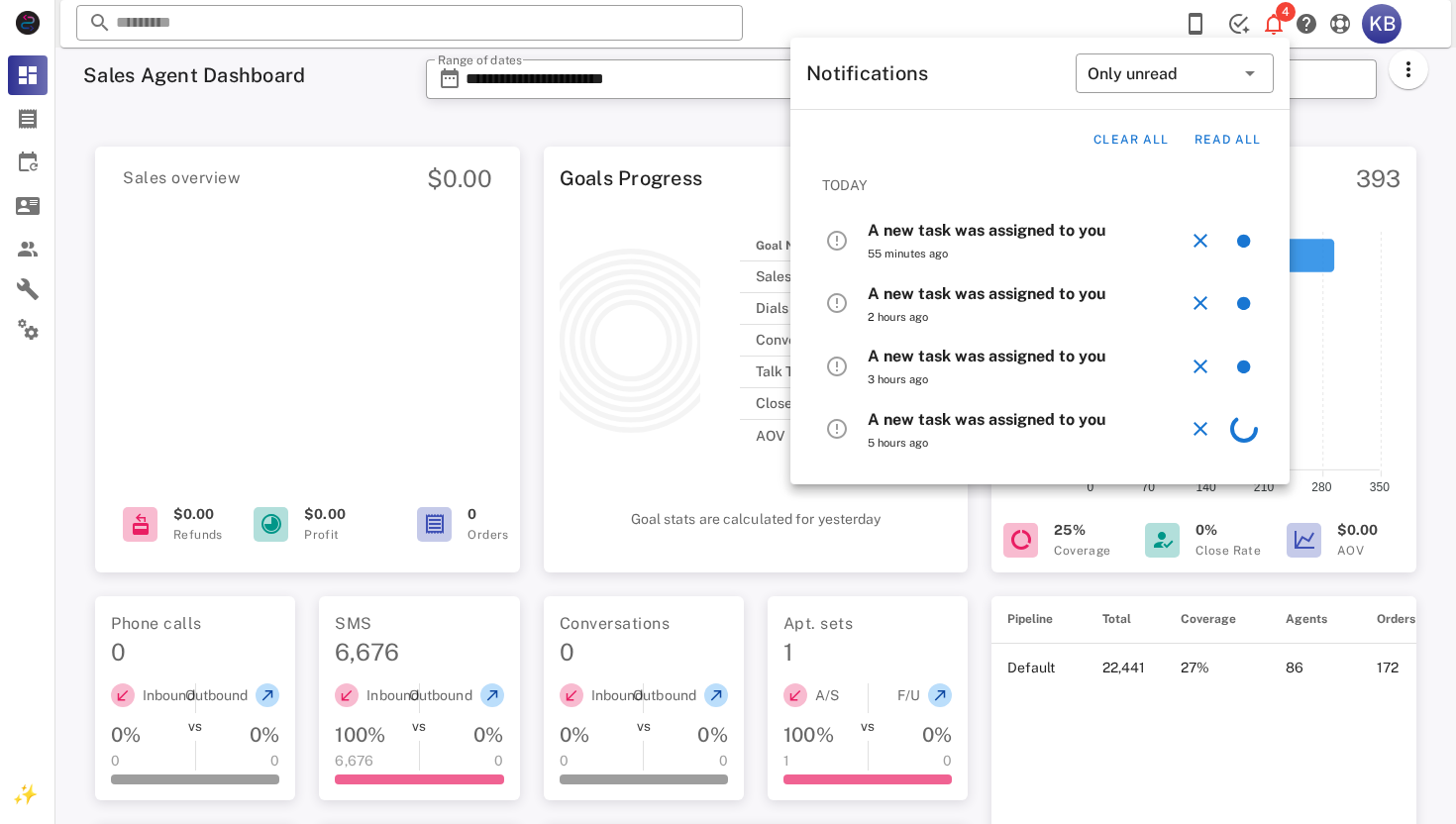 click 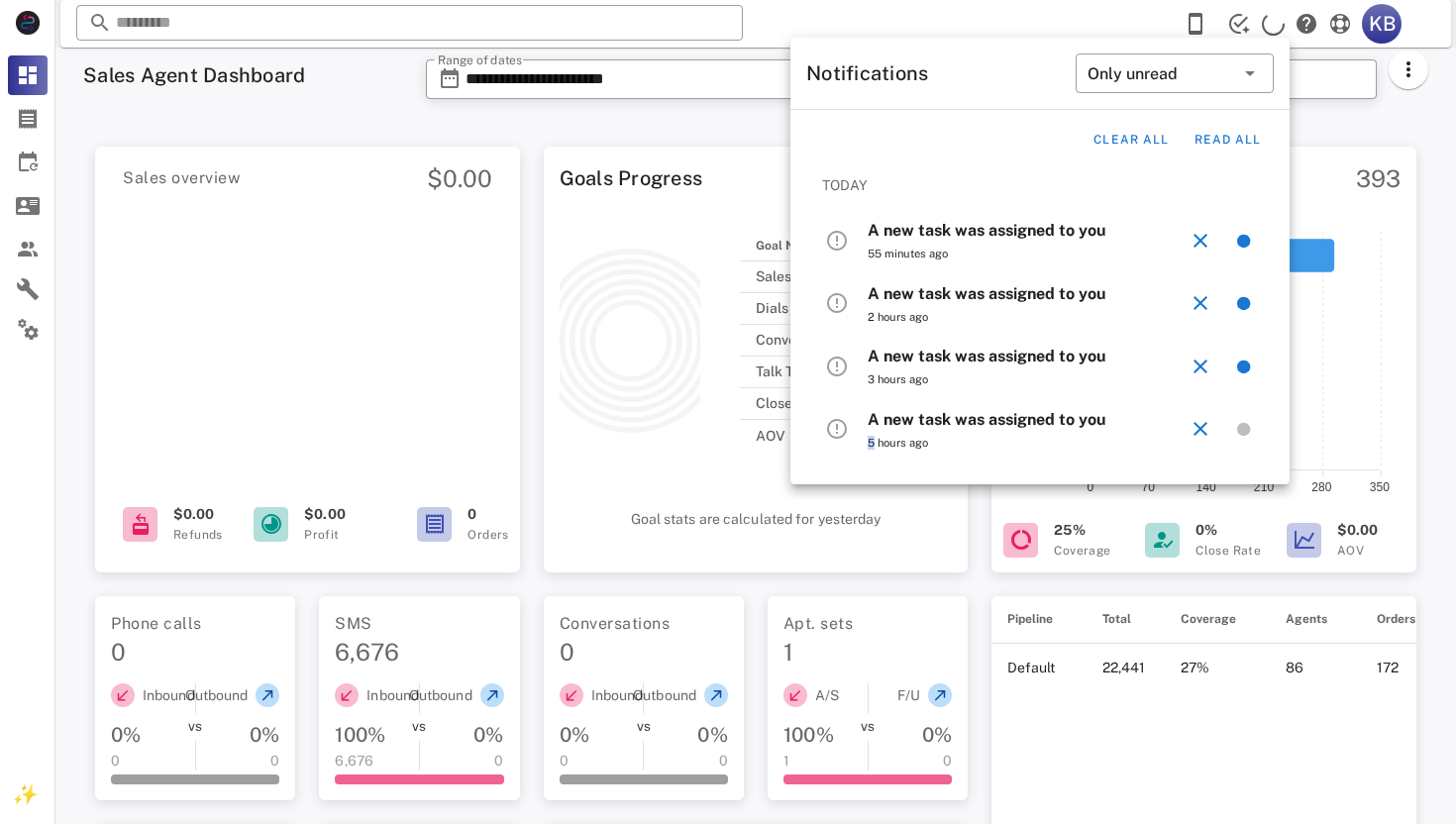 click on "A new task was assigned to you 5 hours ago" at bounding box center (1027, 430) 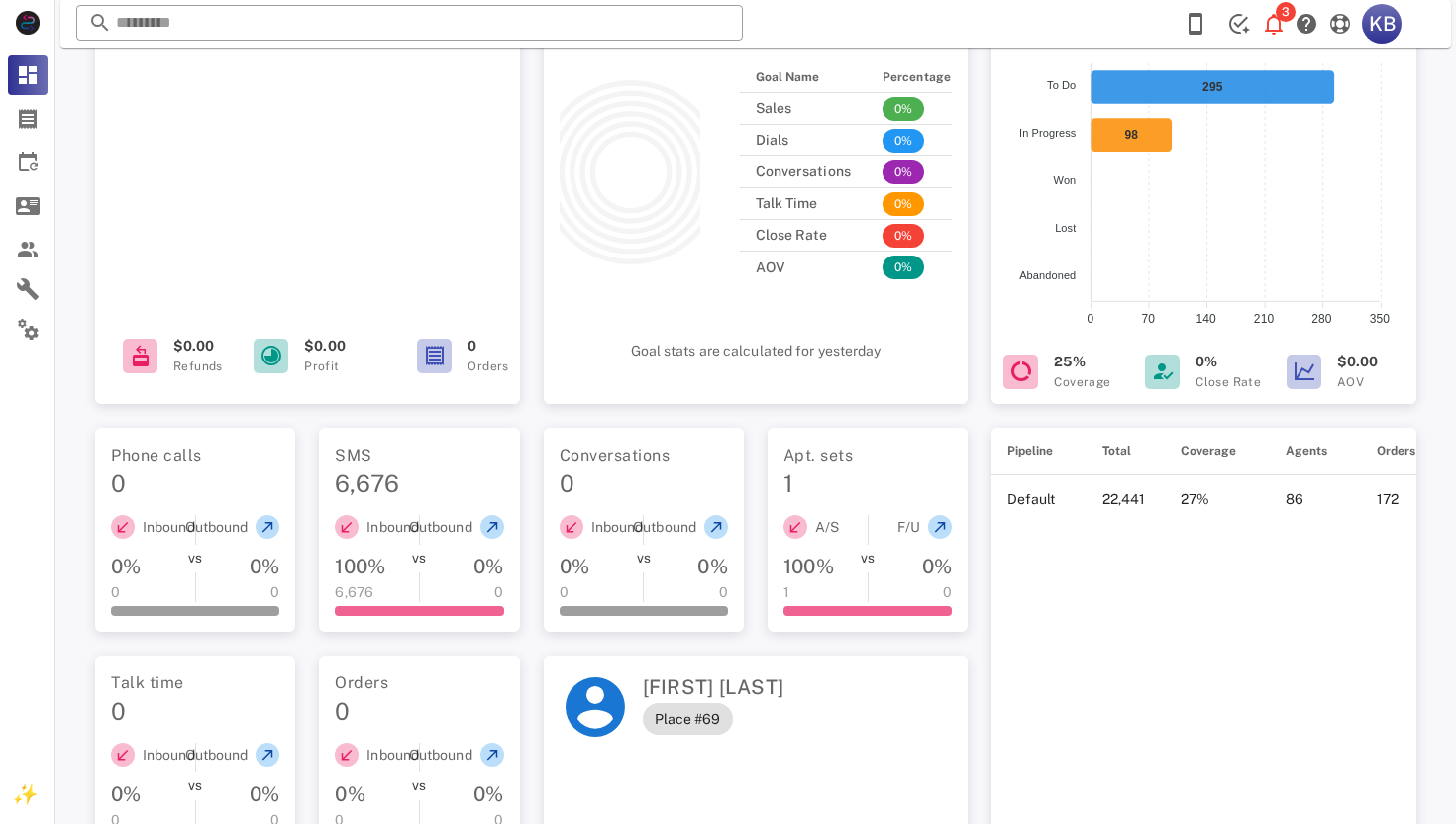 scroll, scrollTop: 0, scrollLeft: 0, axis: both 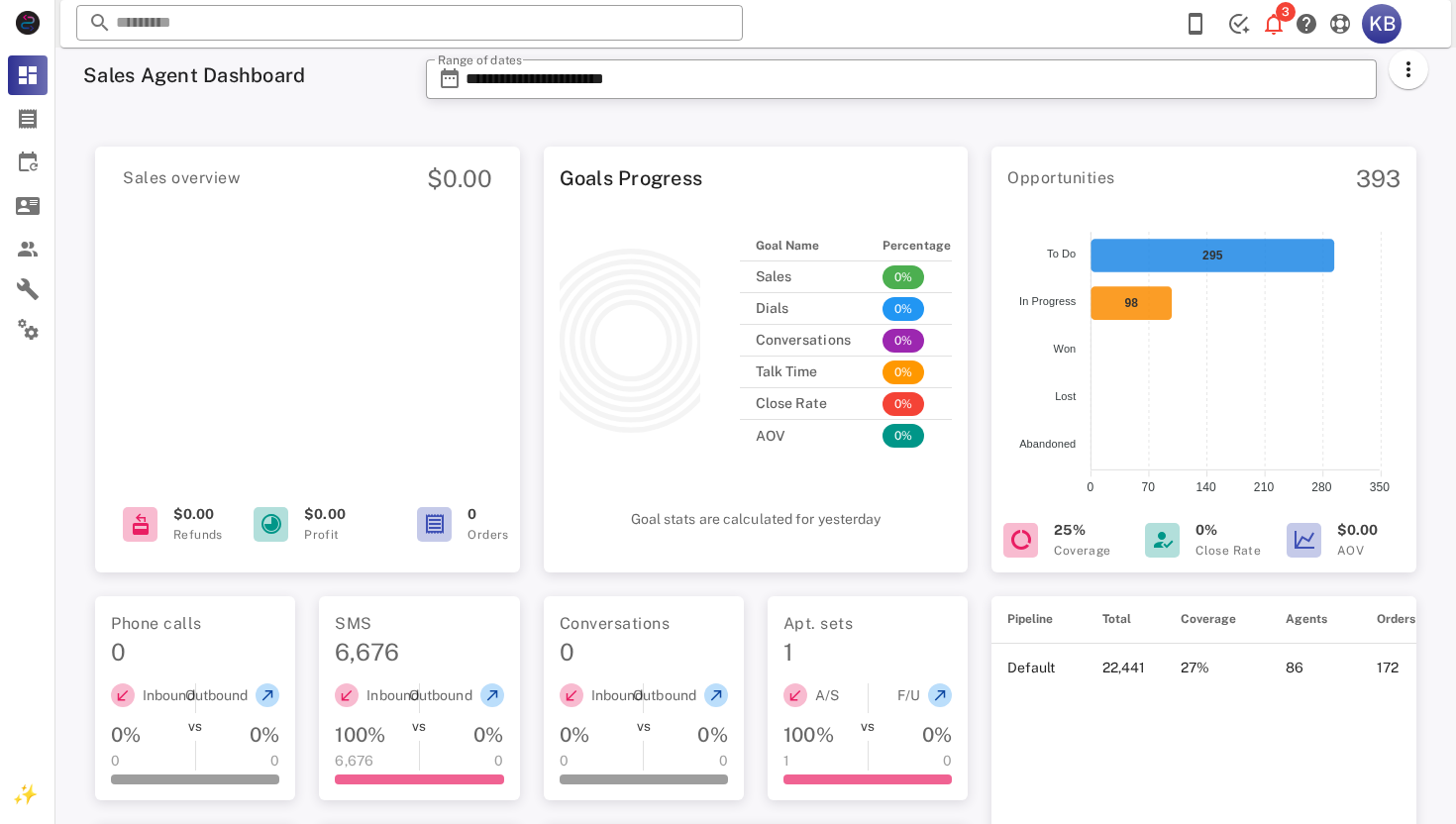 click at bounding box center [1408, 80] 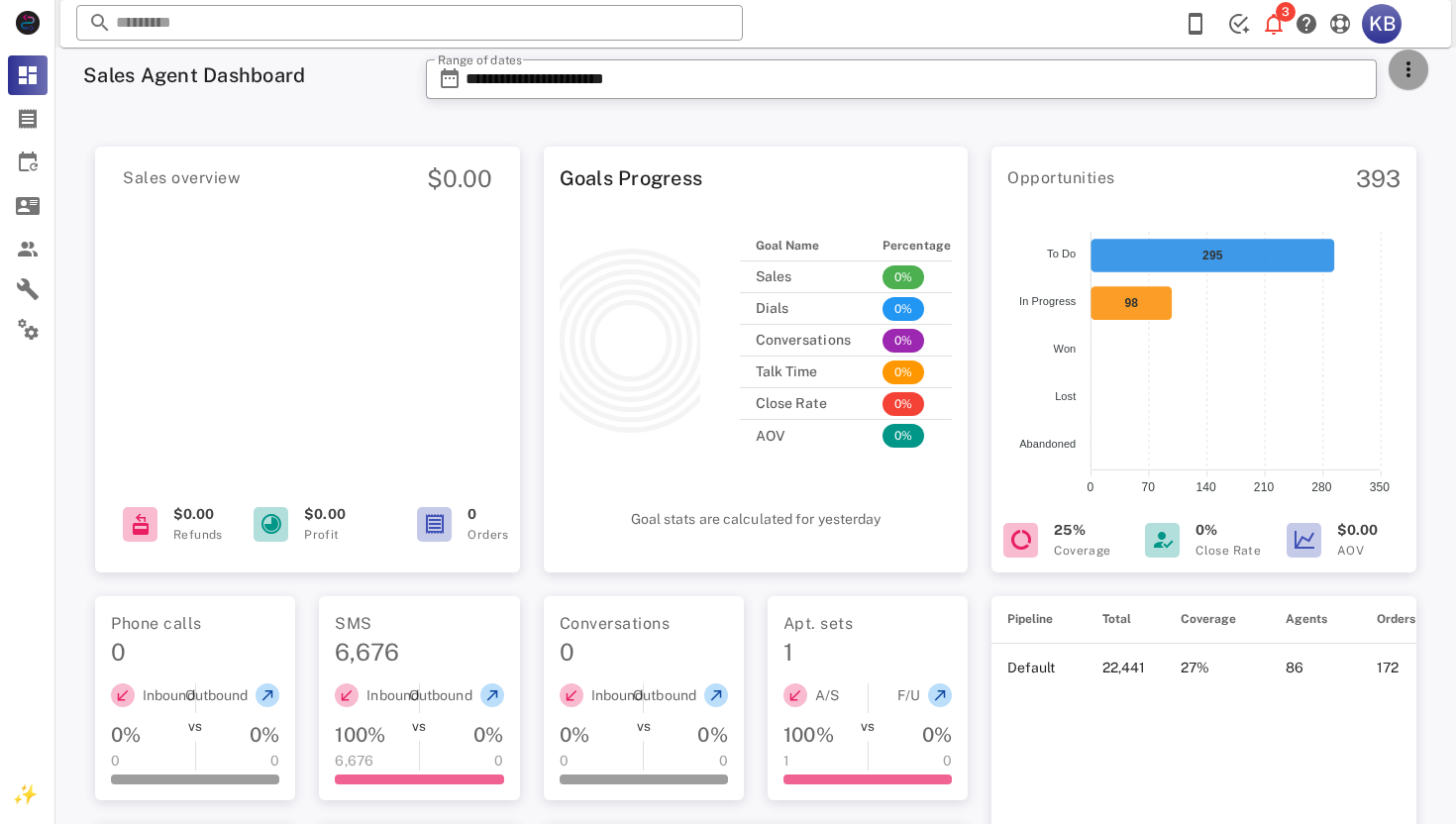 click at bounding box center (1408, 69) 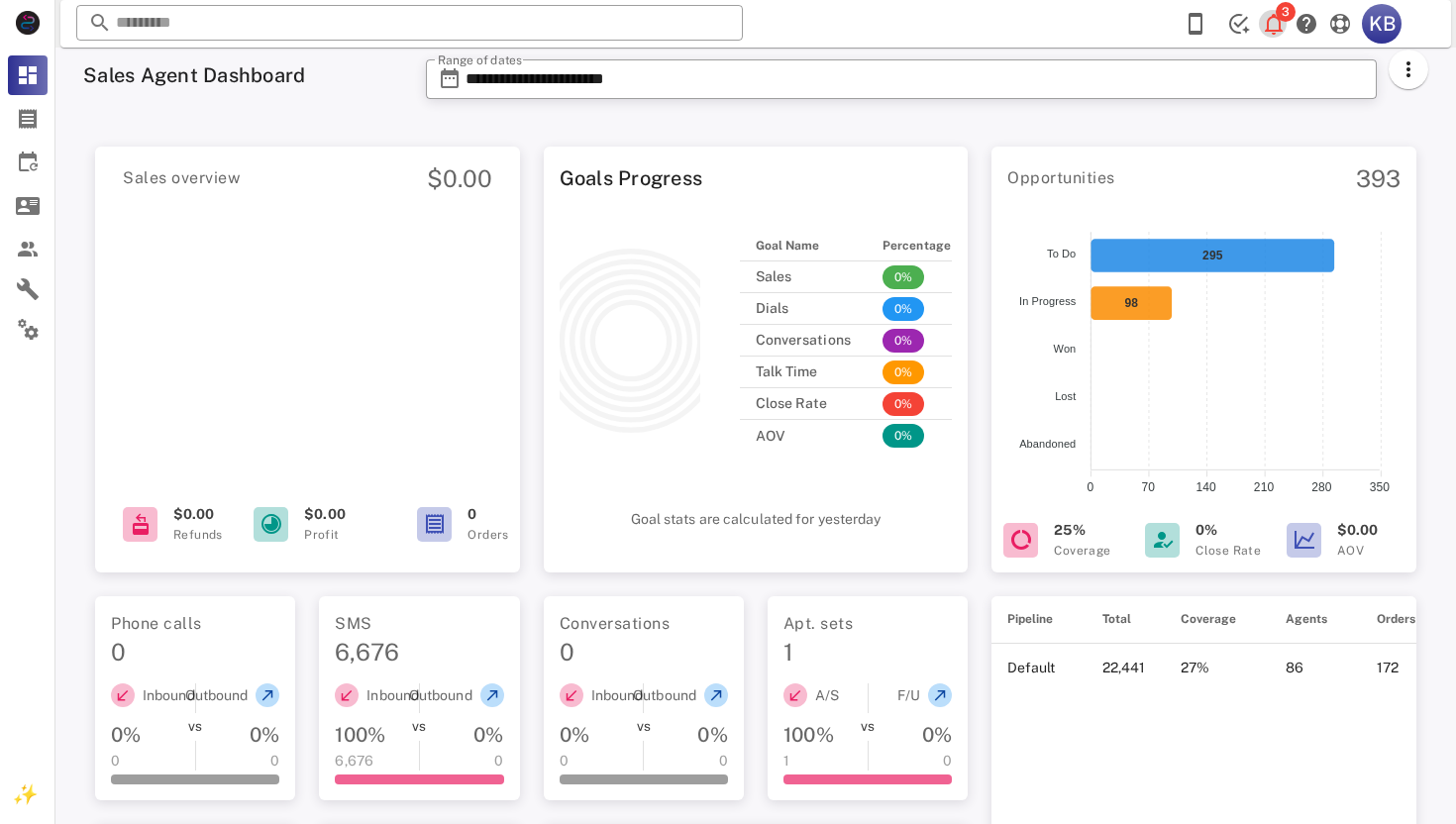click at bounding box center (1274, 24) 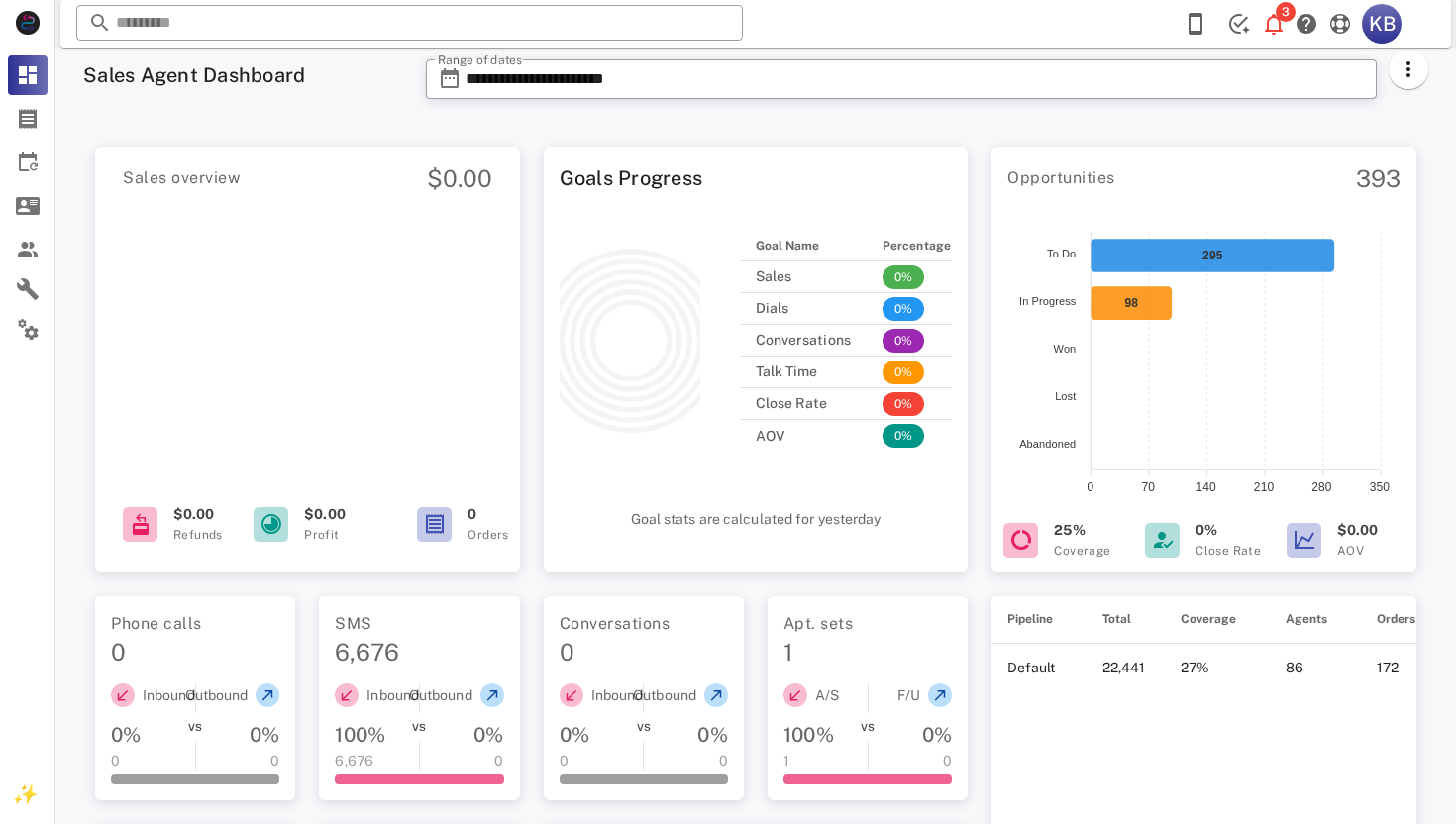click on "3 KB" at bounding box center (1296, 24) 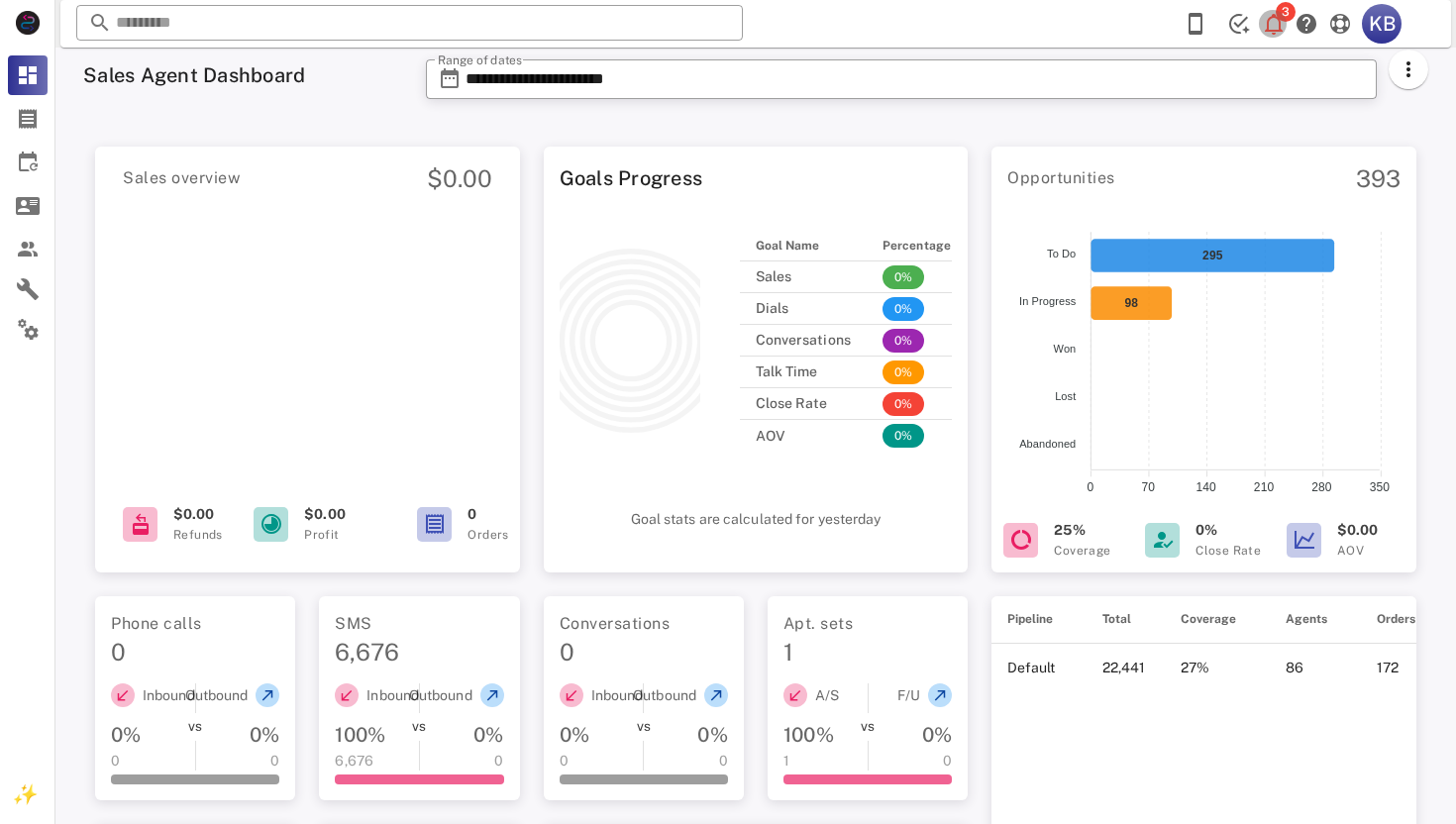 click at bounding box center (1274, 24) 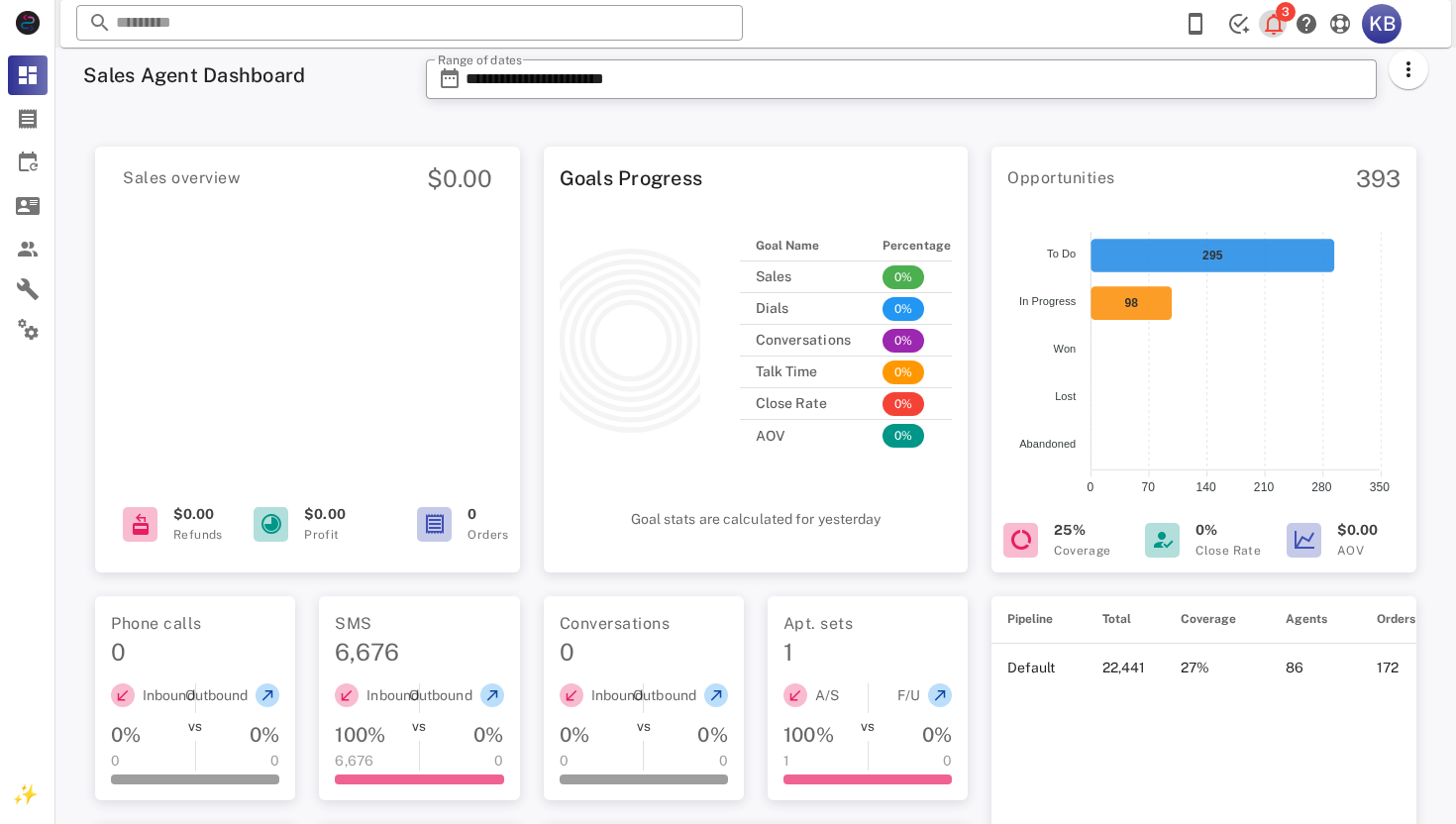 click at bounding box center [1274, 24] 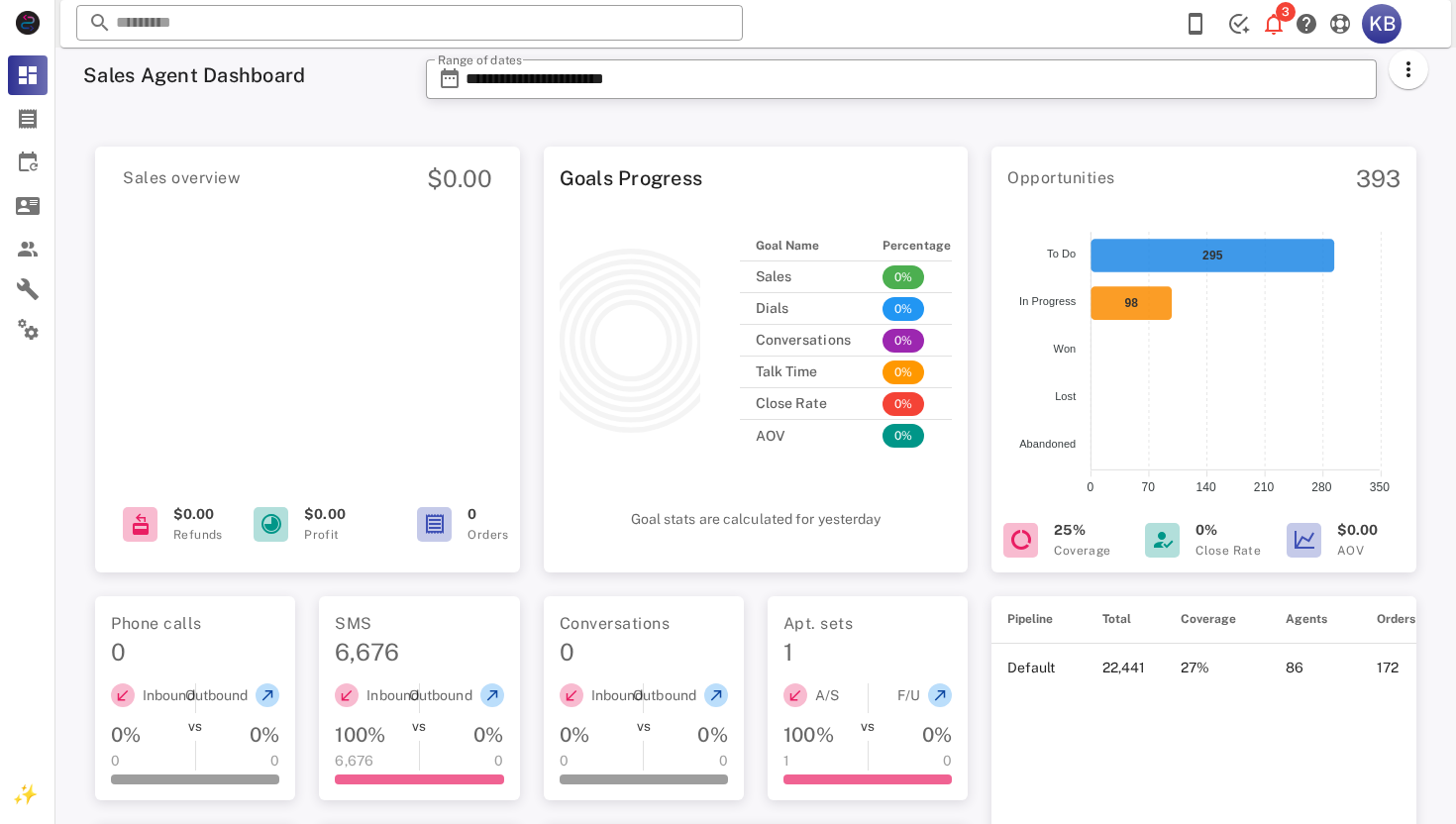 click on "Opportunities  393" at bounding box center [1203, 170] 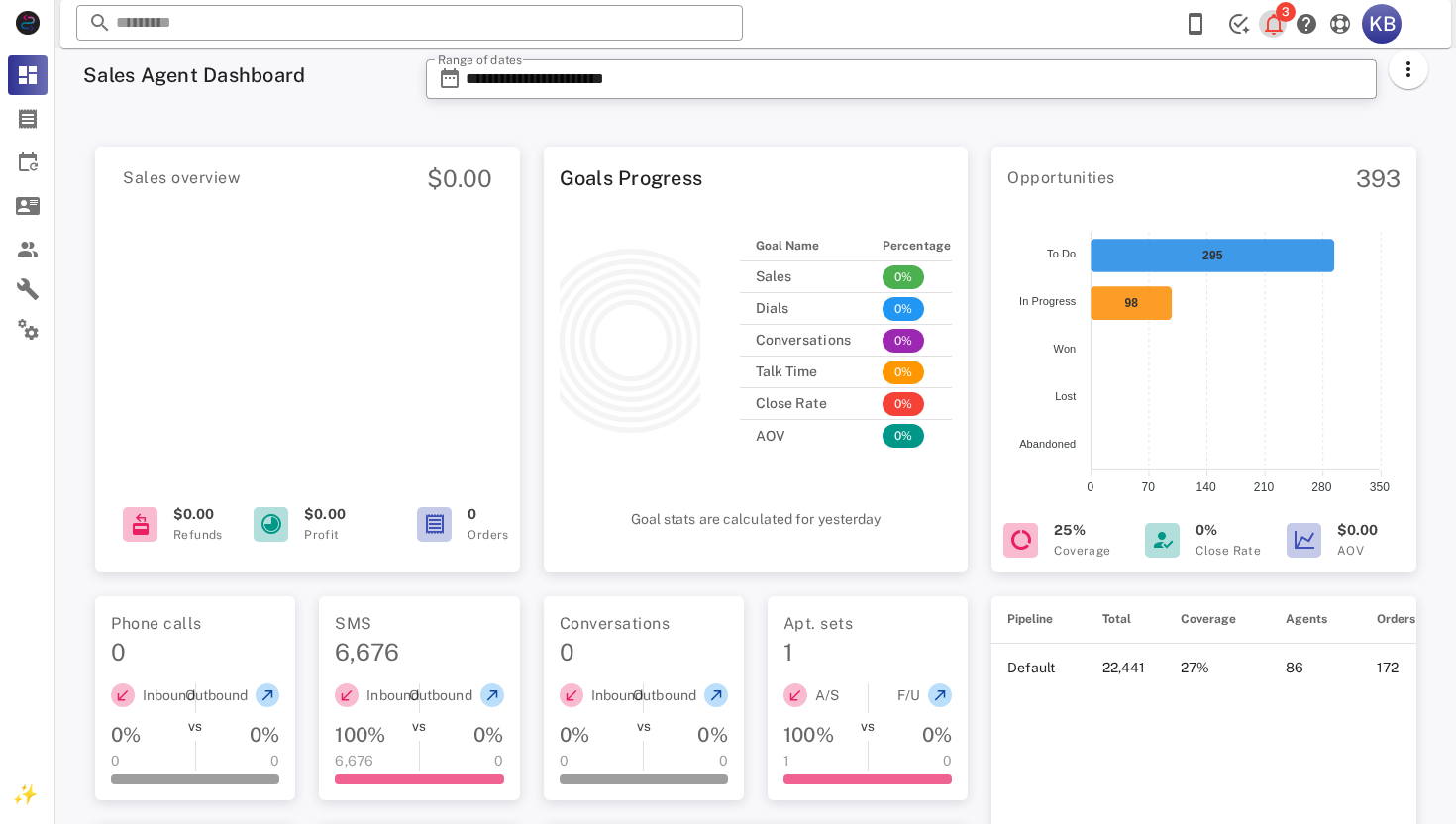 click at bounding box center (1274, 24) 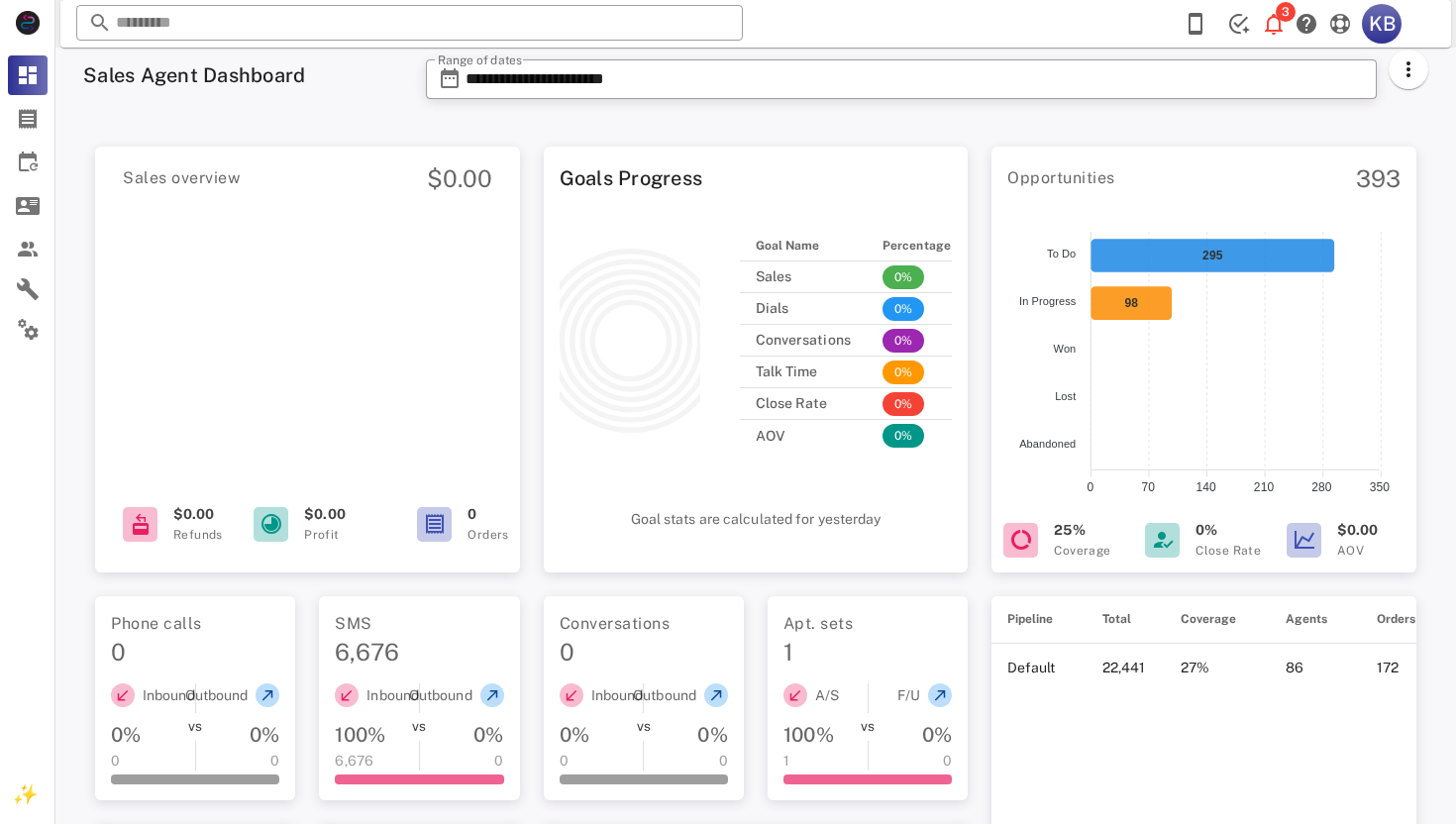 click on "3 KB" at bounding box center [1296, 24] 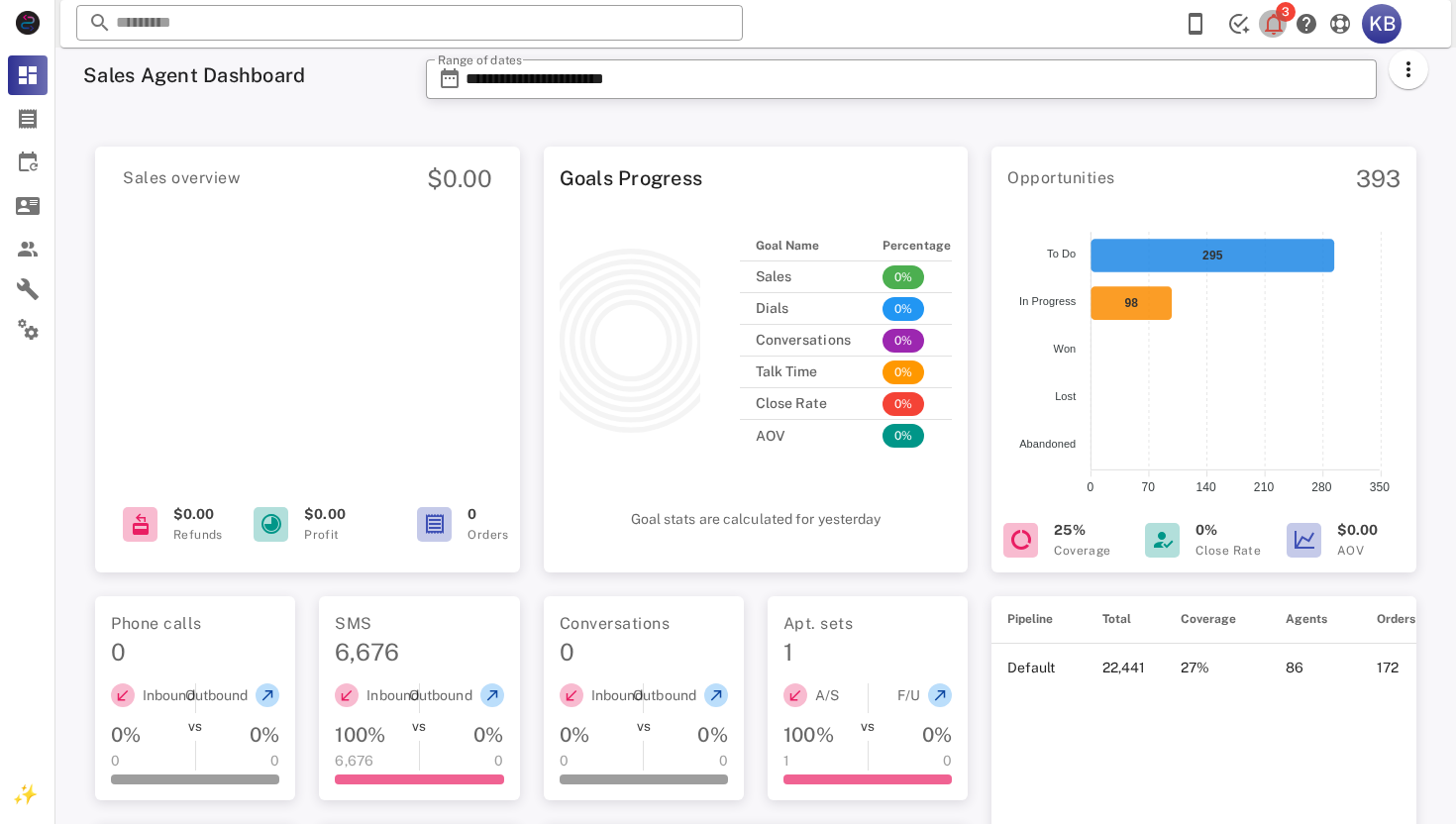 click on "3" at bounding box center (1286, 12) 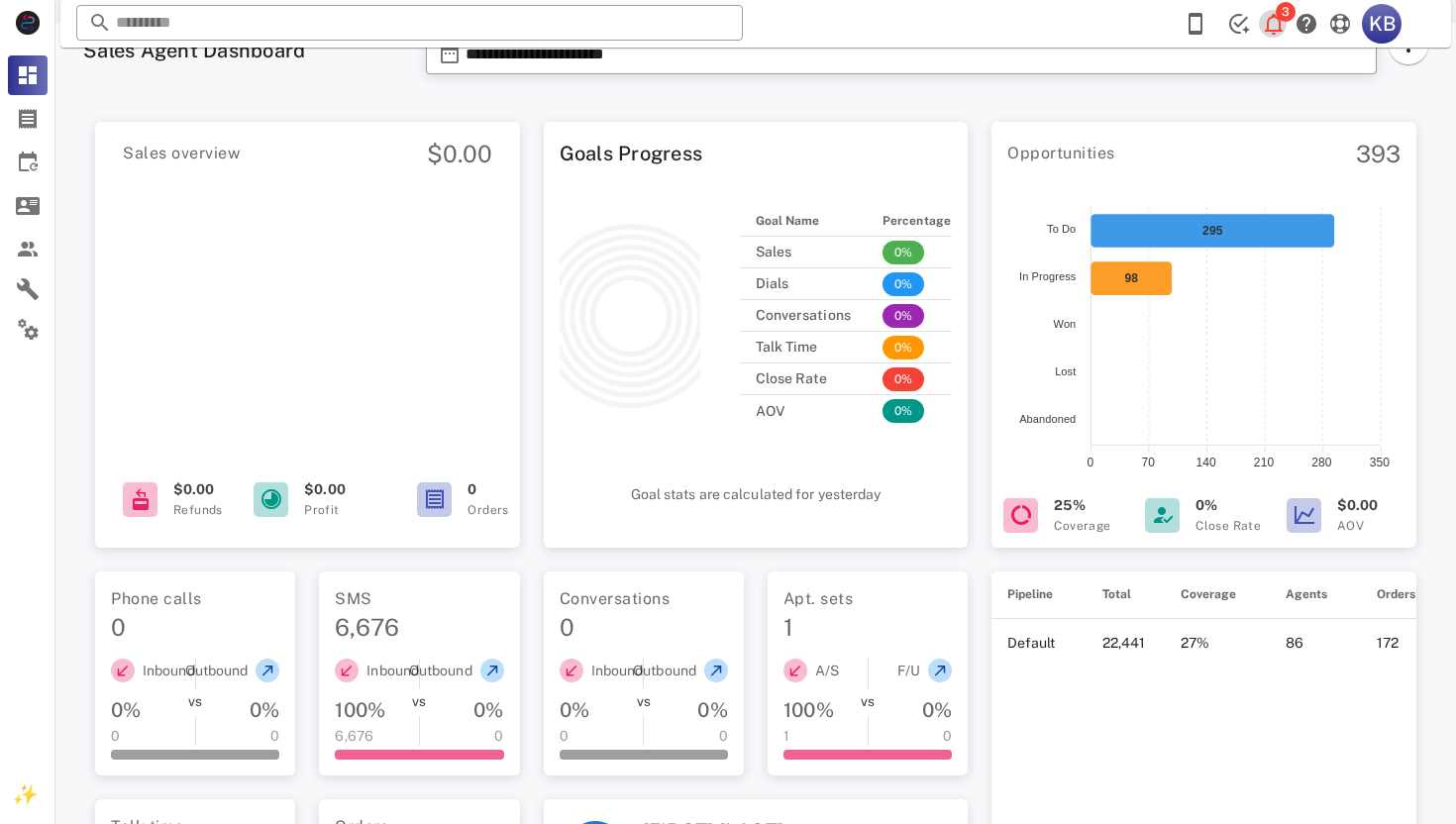 scroll, scrollTop: 0, scrollLeft: 0, axis: both 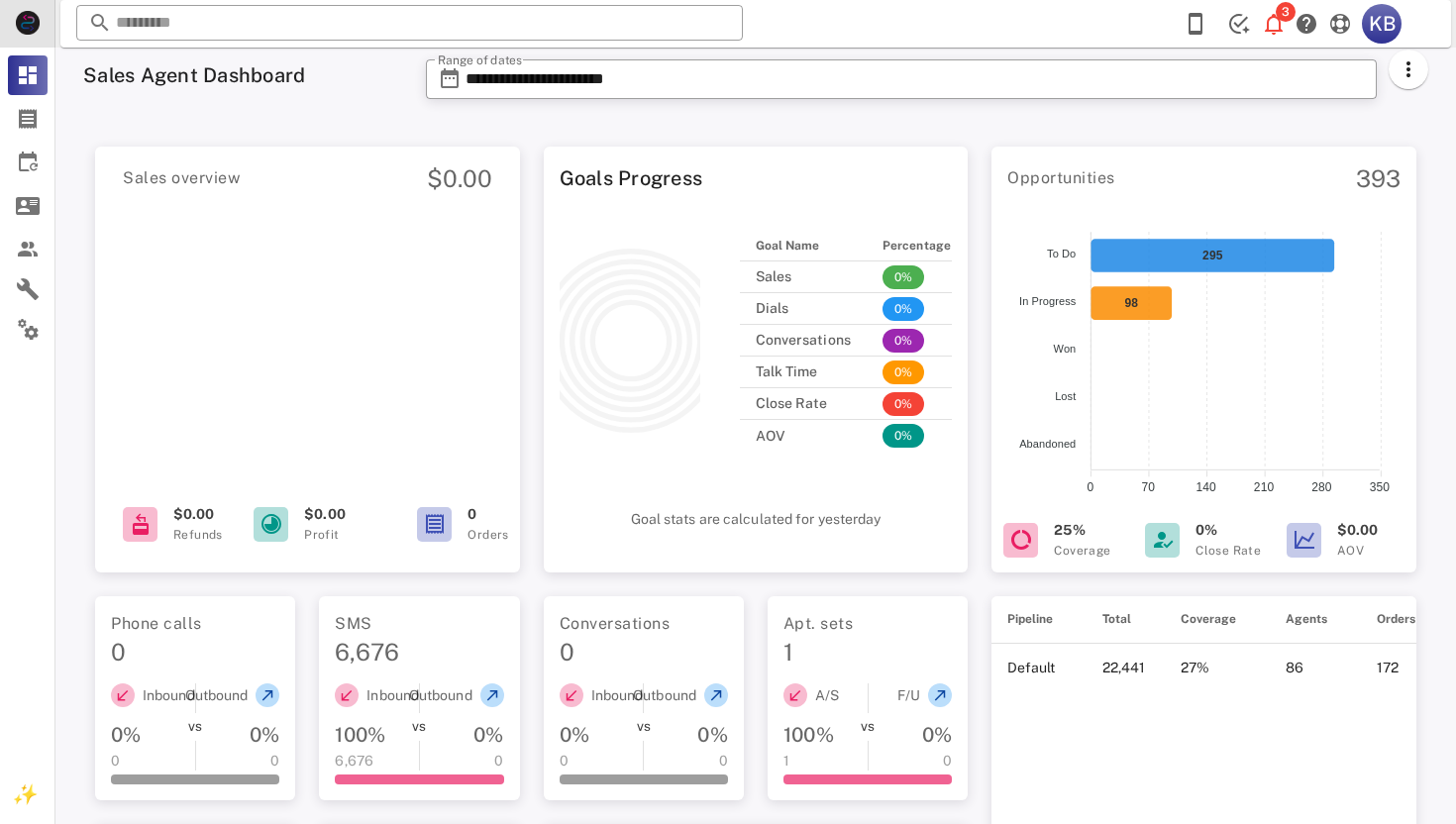 click at bounding box center (28, 23) 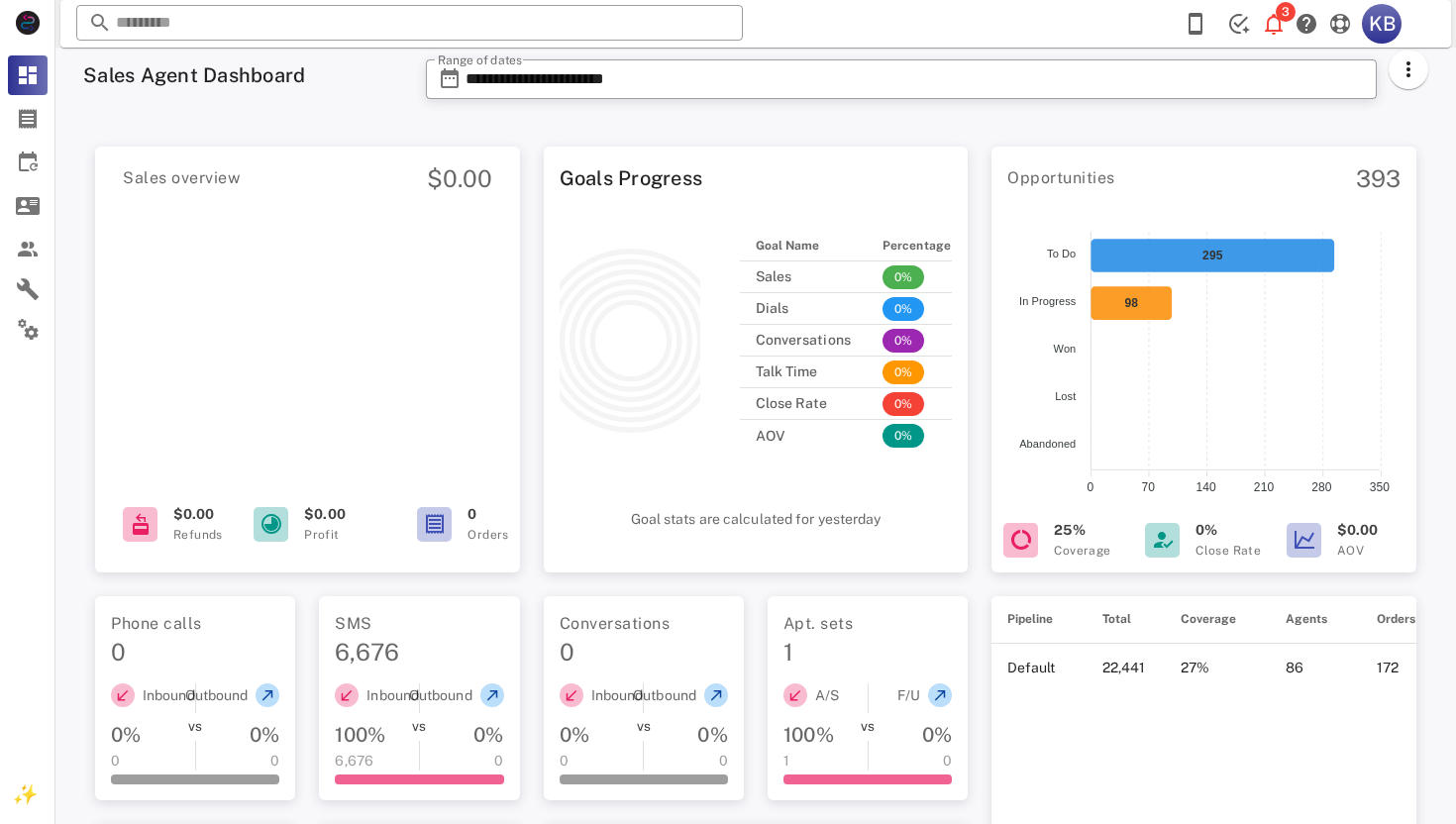 click on "Dashboard Orders Subscriptions Opportunities Contacts Tools Settings" at bounding box center [28, 202] 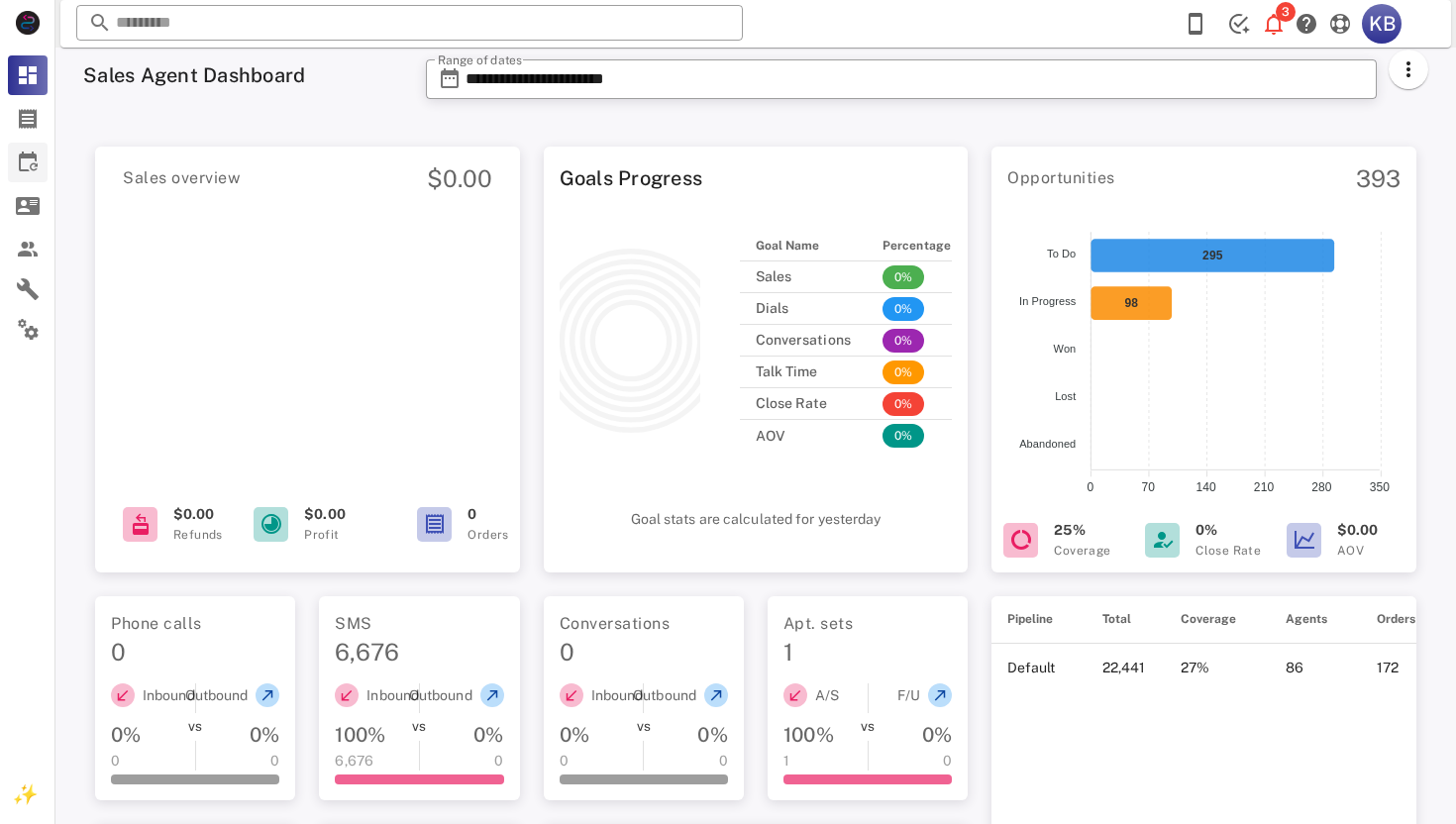 click at bounding box center (28, 162) 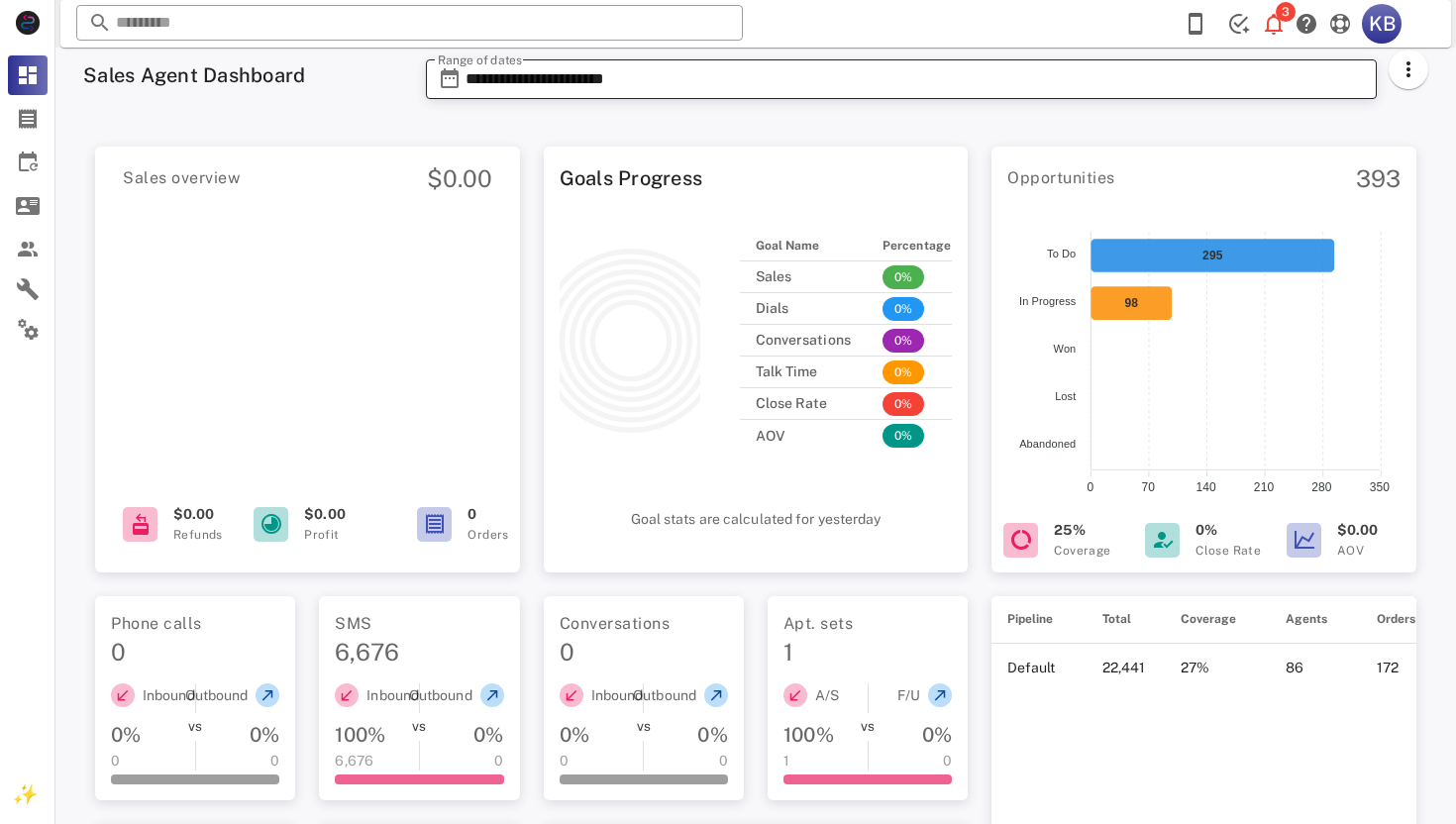 click on "**********" at bounding box center [915, 79] 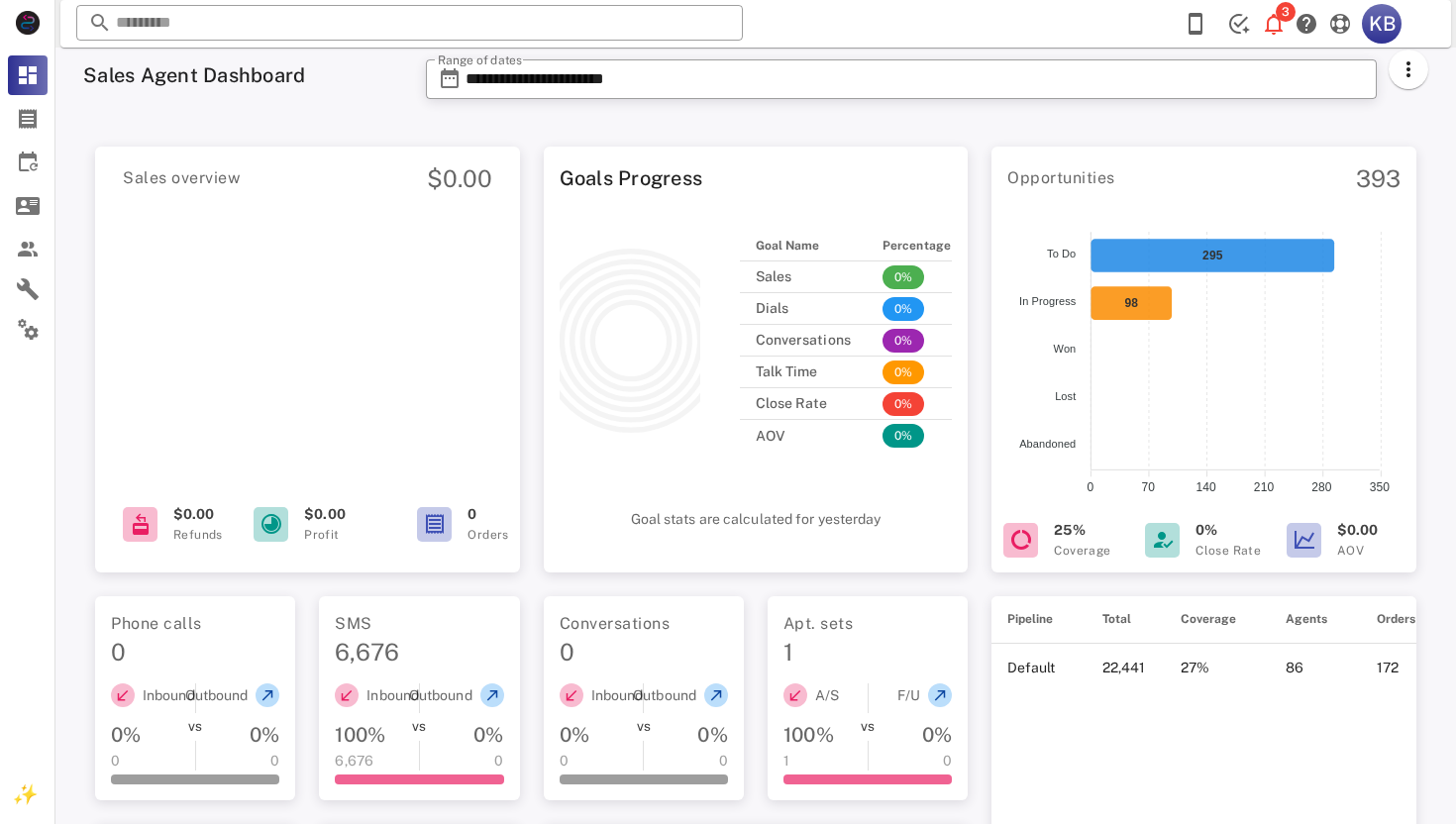 drag, startPoint x: 495, startPoint y: 147, endPoint x: 525, endPoint y: 118, distance: 41.725292 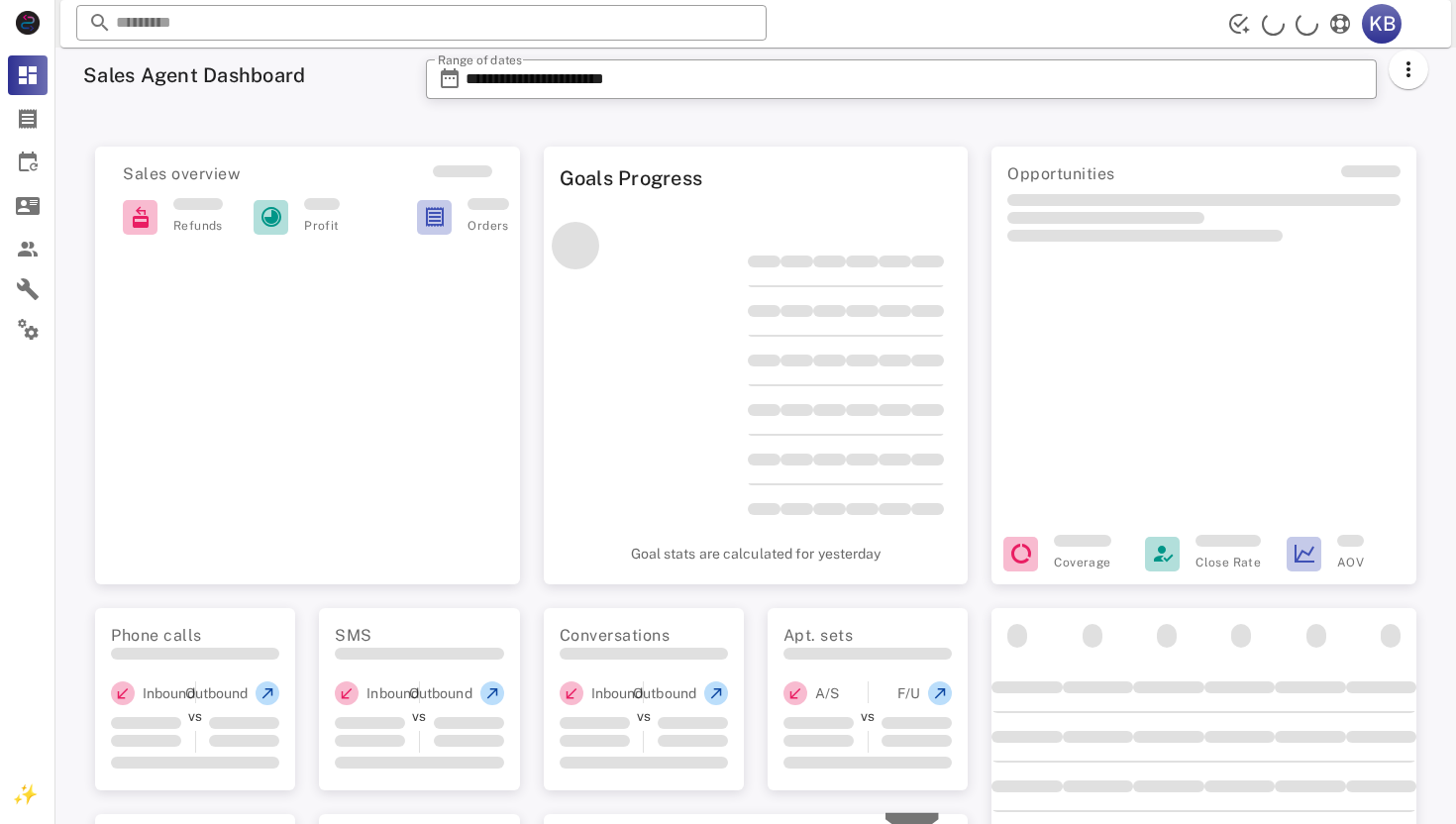 scroll, scrollTop: 0, scrollLeft: 0, axis: both 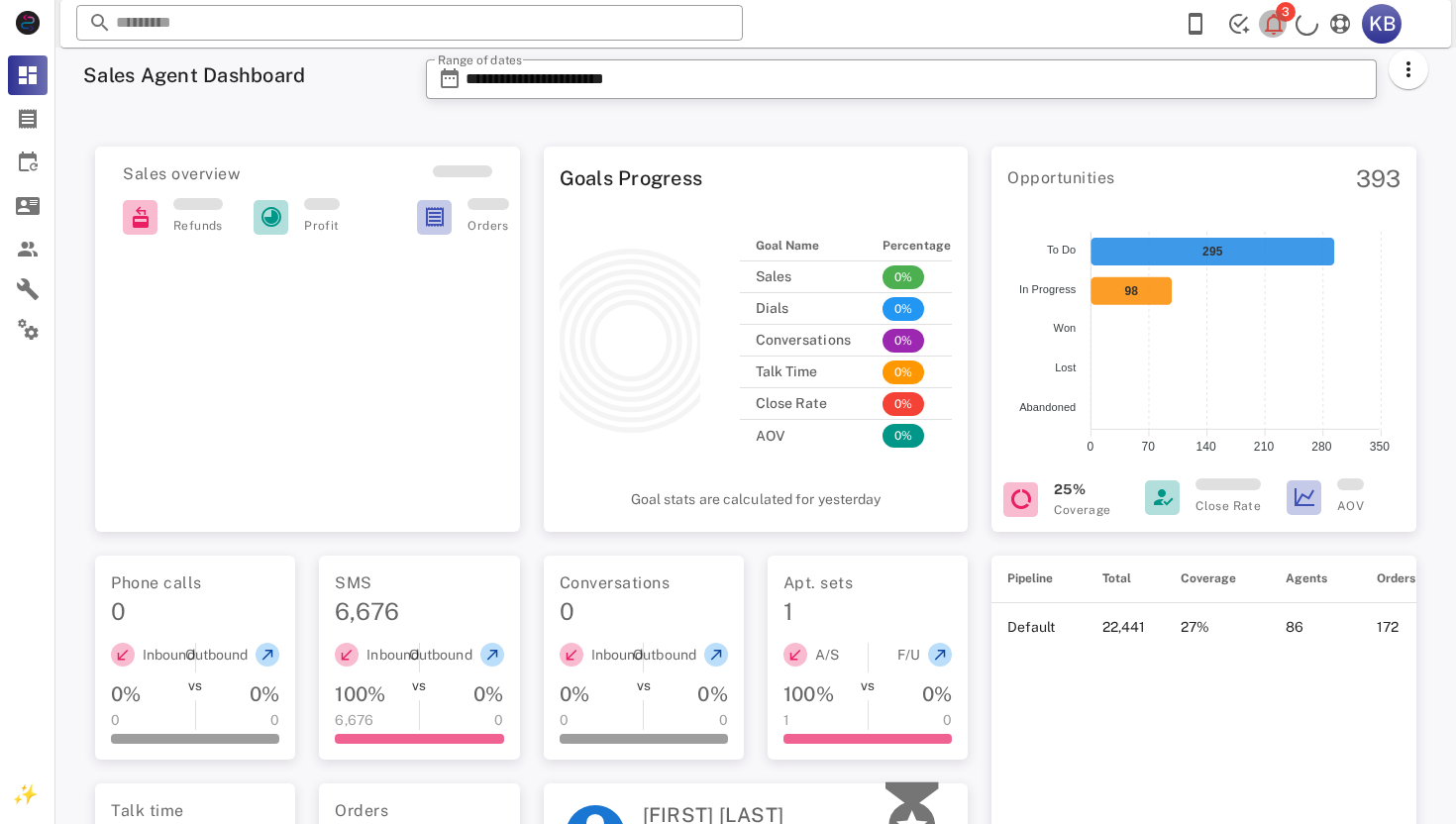click at bounding box center (1274, 24) 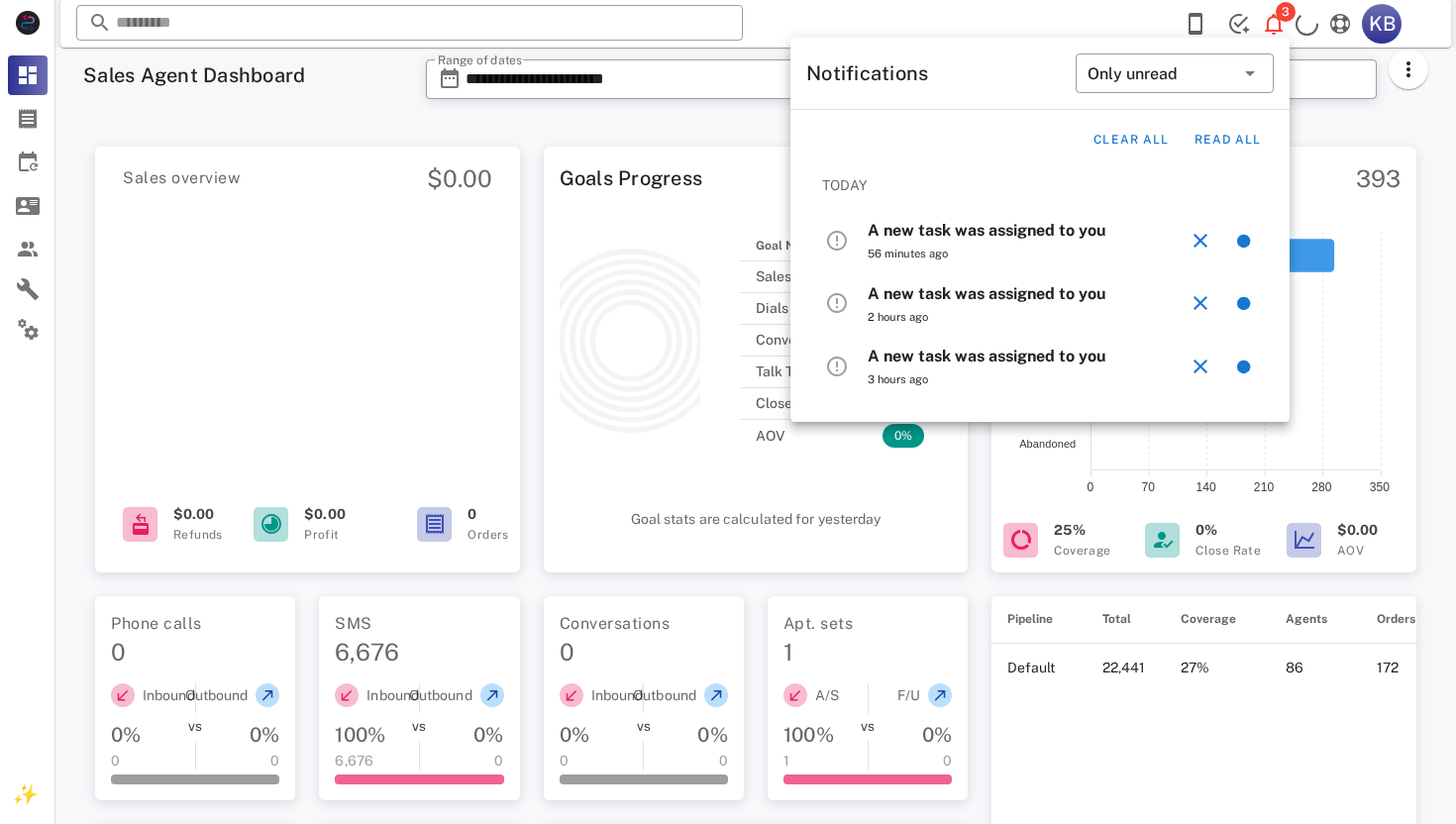 click on "A new task was assigned to you" at bounding box center [987, 230] 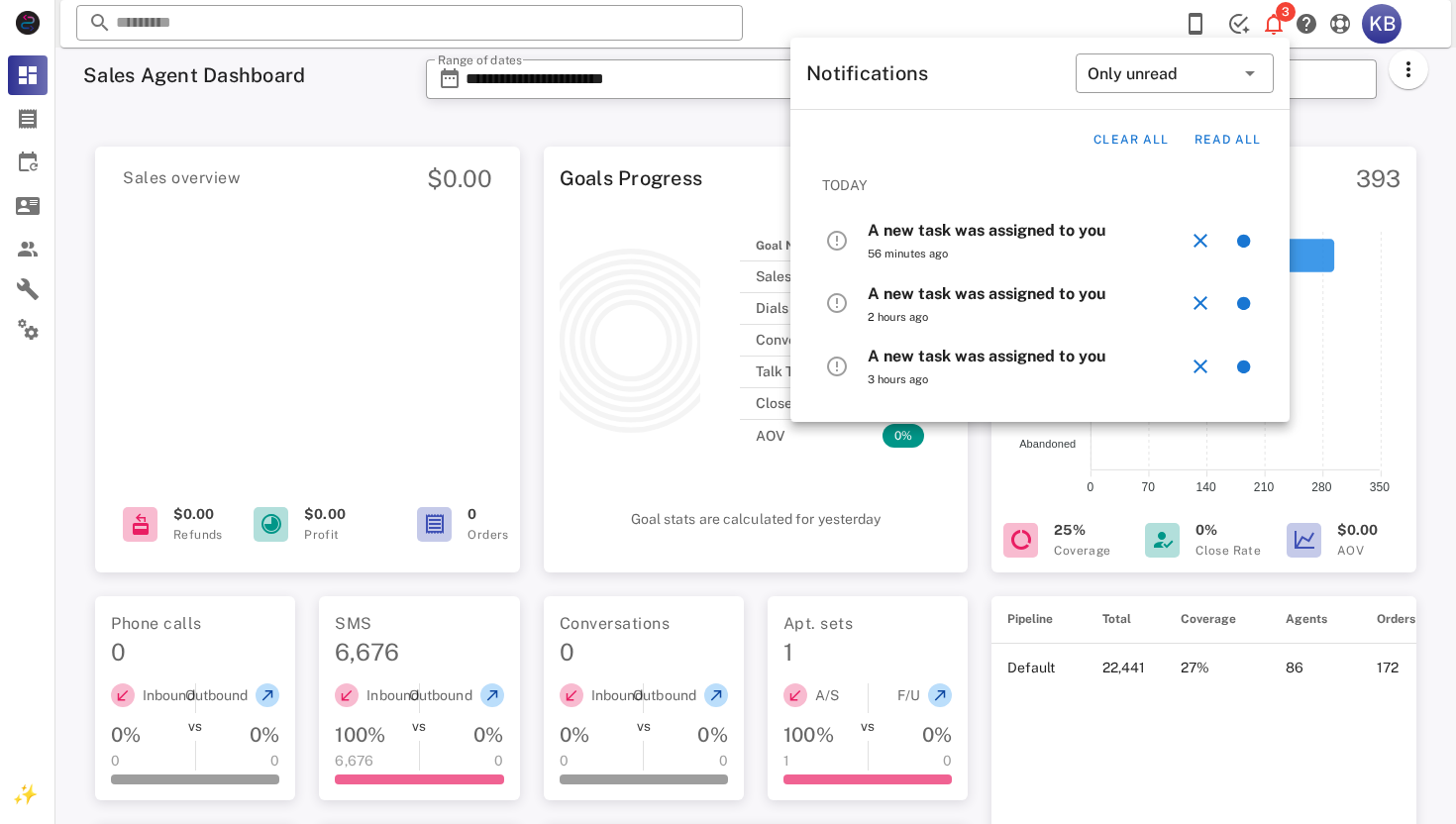 click on "A new task was assigned to you" at bounding box center (987, 230) 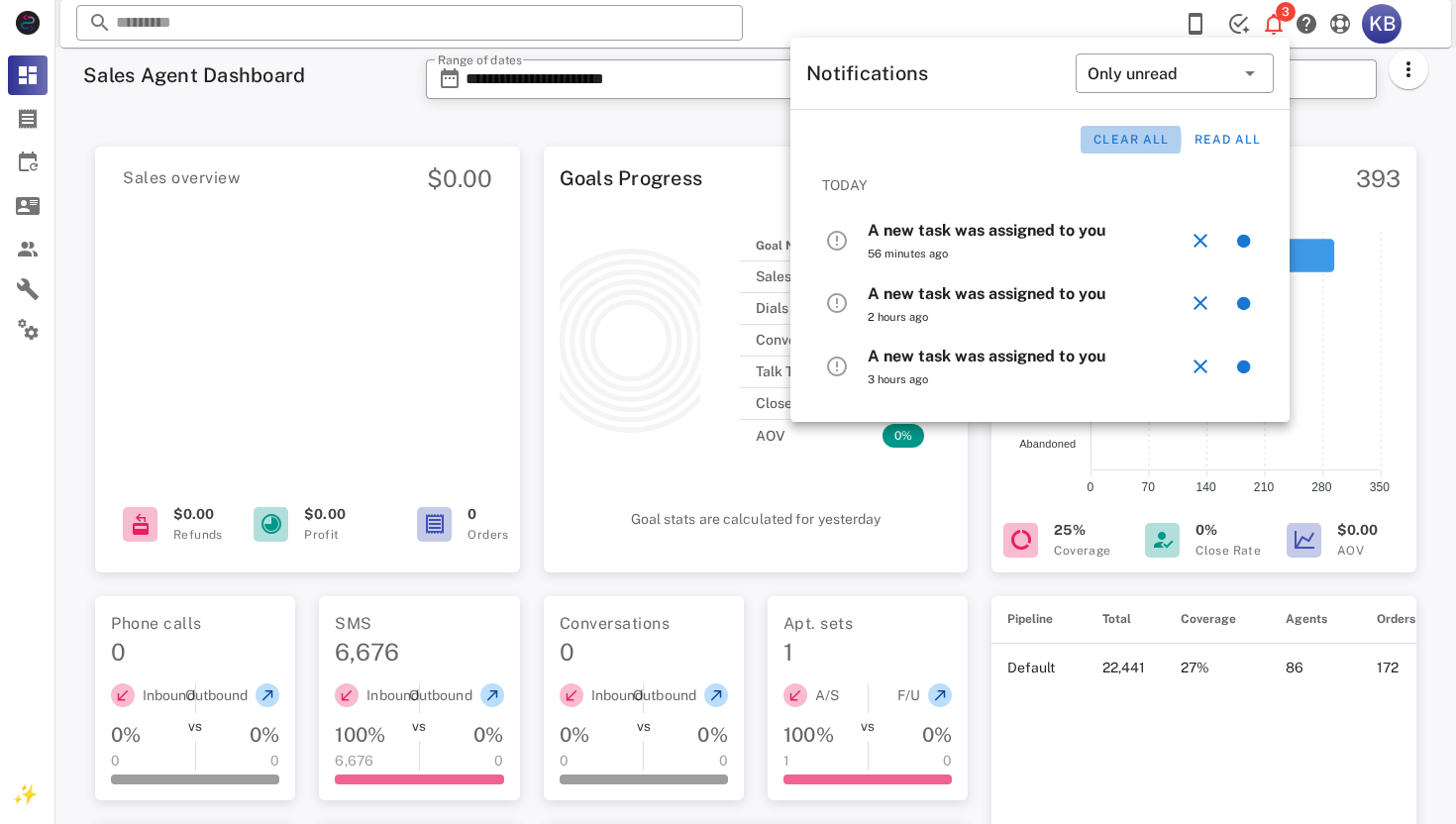 click on "Clear all" at bounding box center [1130, 140] 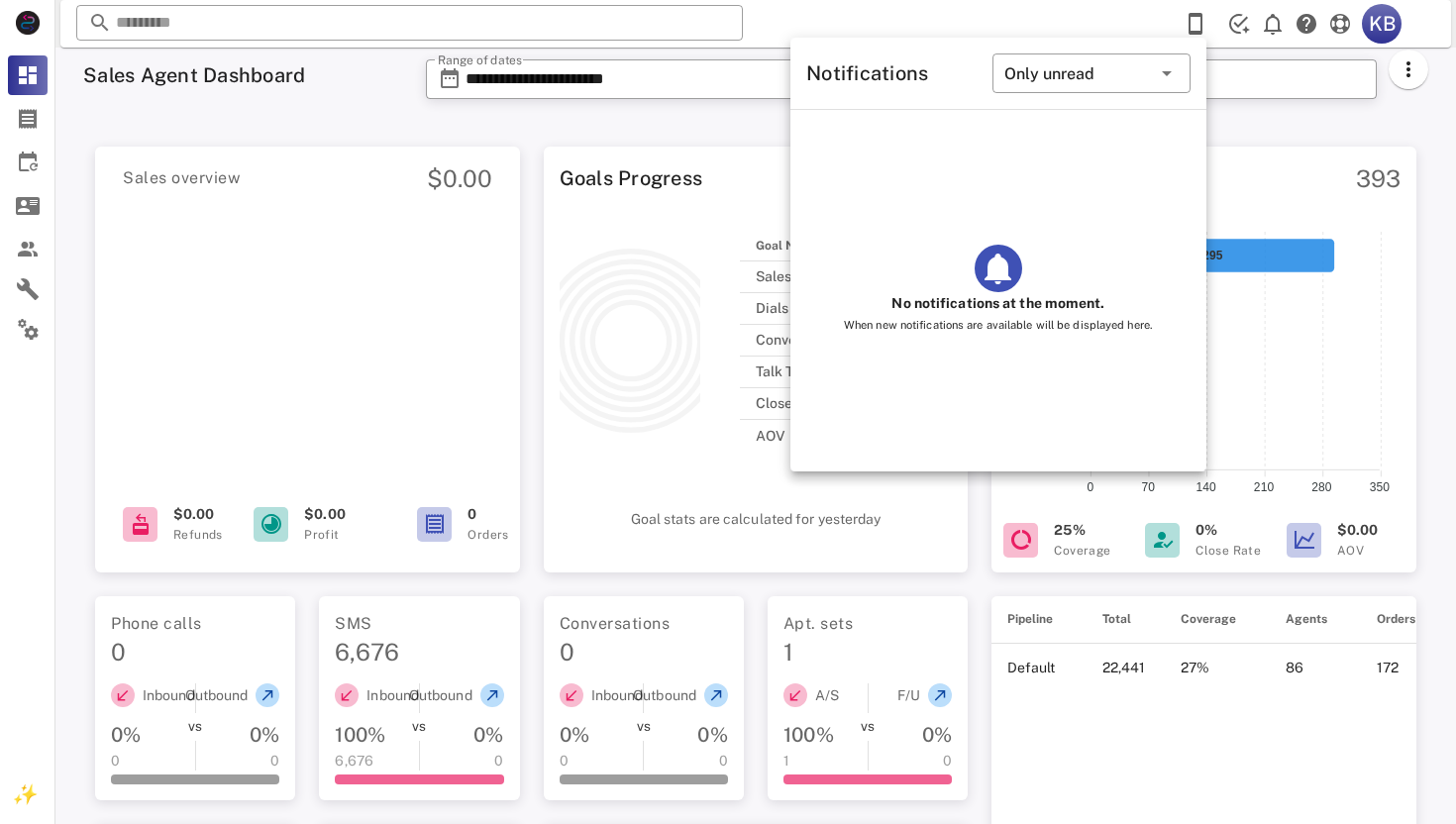 click on "Goals Progress" at bounding box center (756, 174) 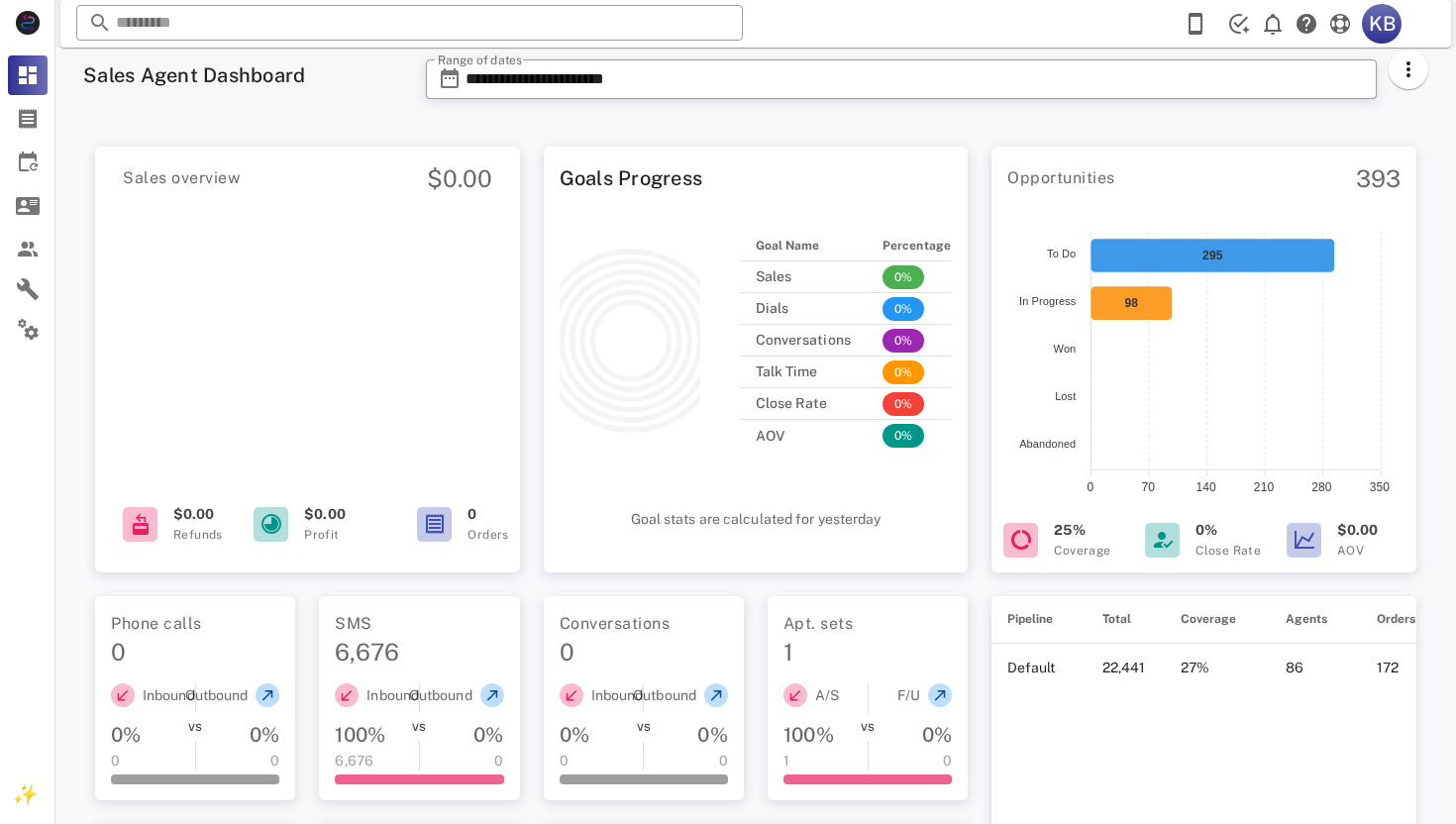 click on "393" at bounding box center [1378, 178] 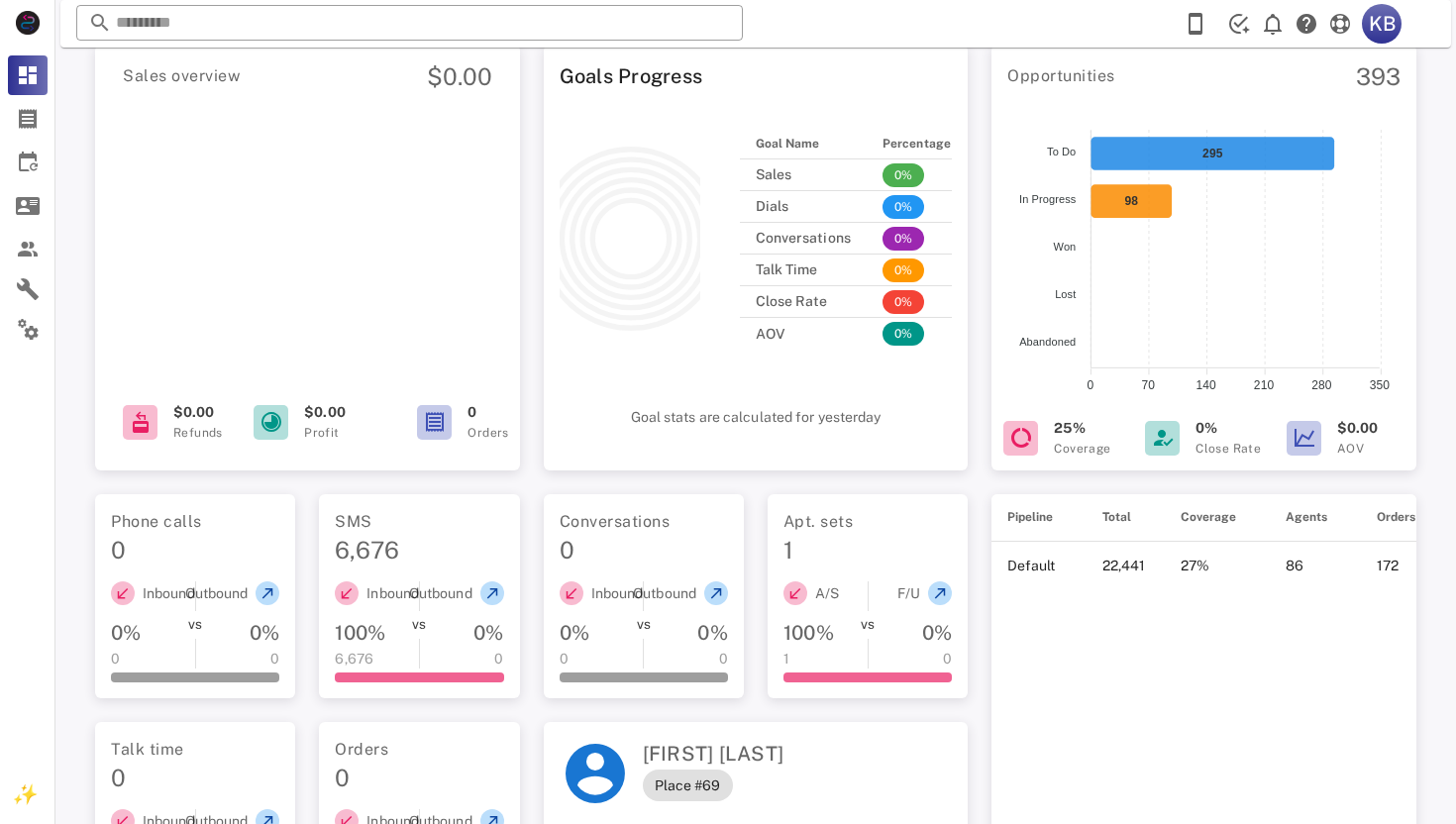 scroll, scrollTop: 129, scrollLeft: 0, axis: vertical 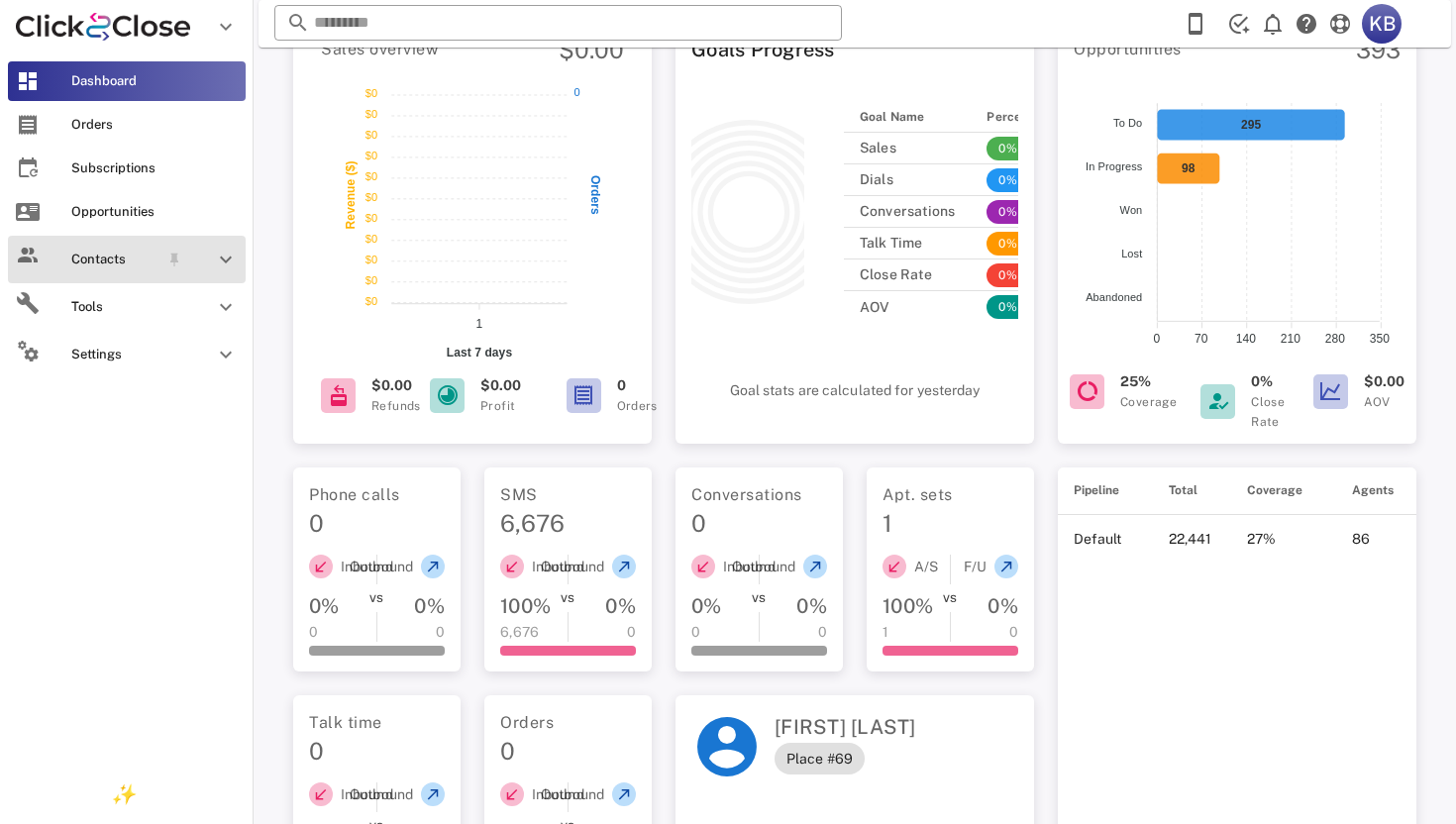 click on "Contacts" at bounding box center [115, 259] 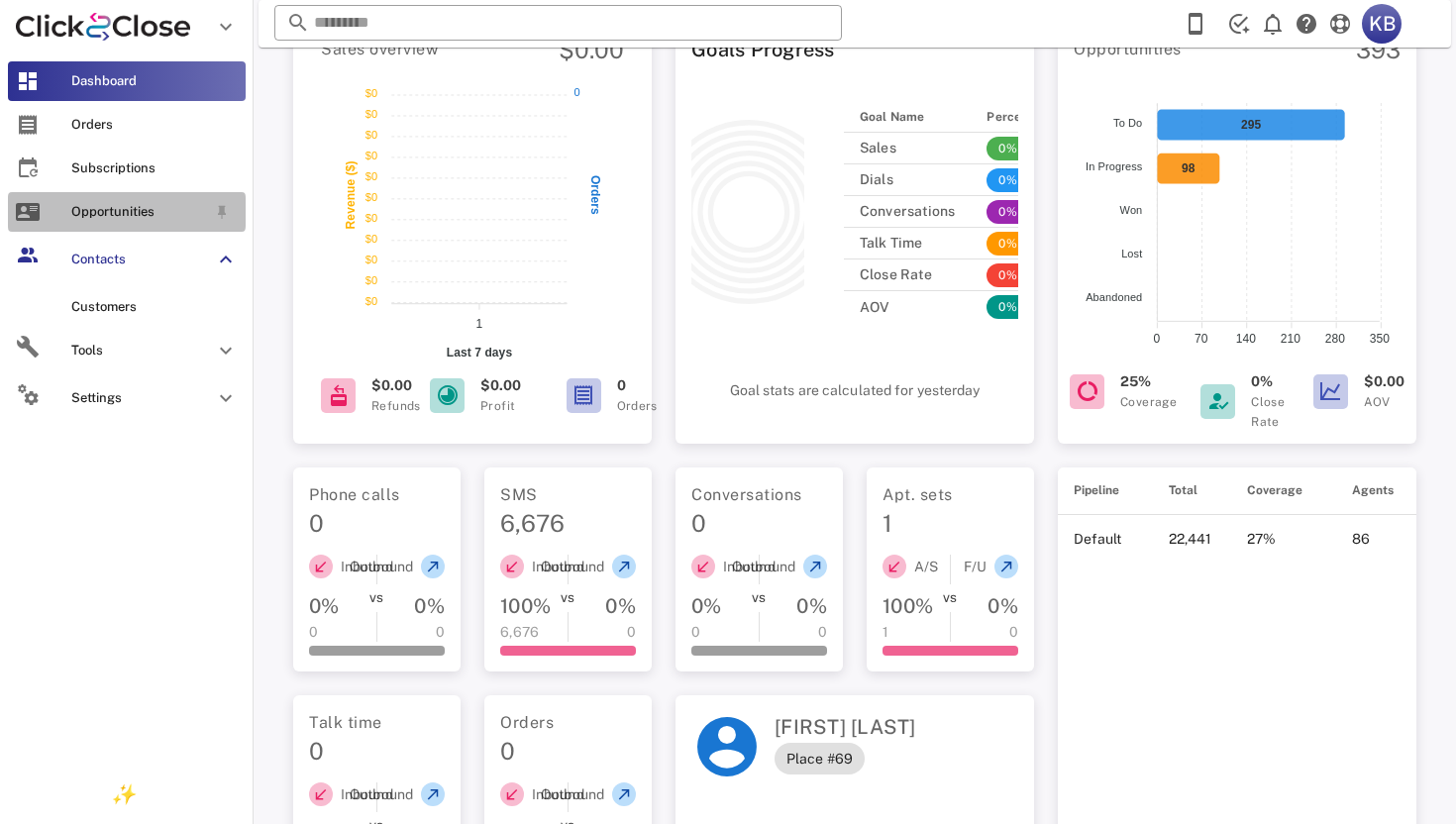 click on "Opportunities" at bounding box center (139, 212) 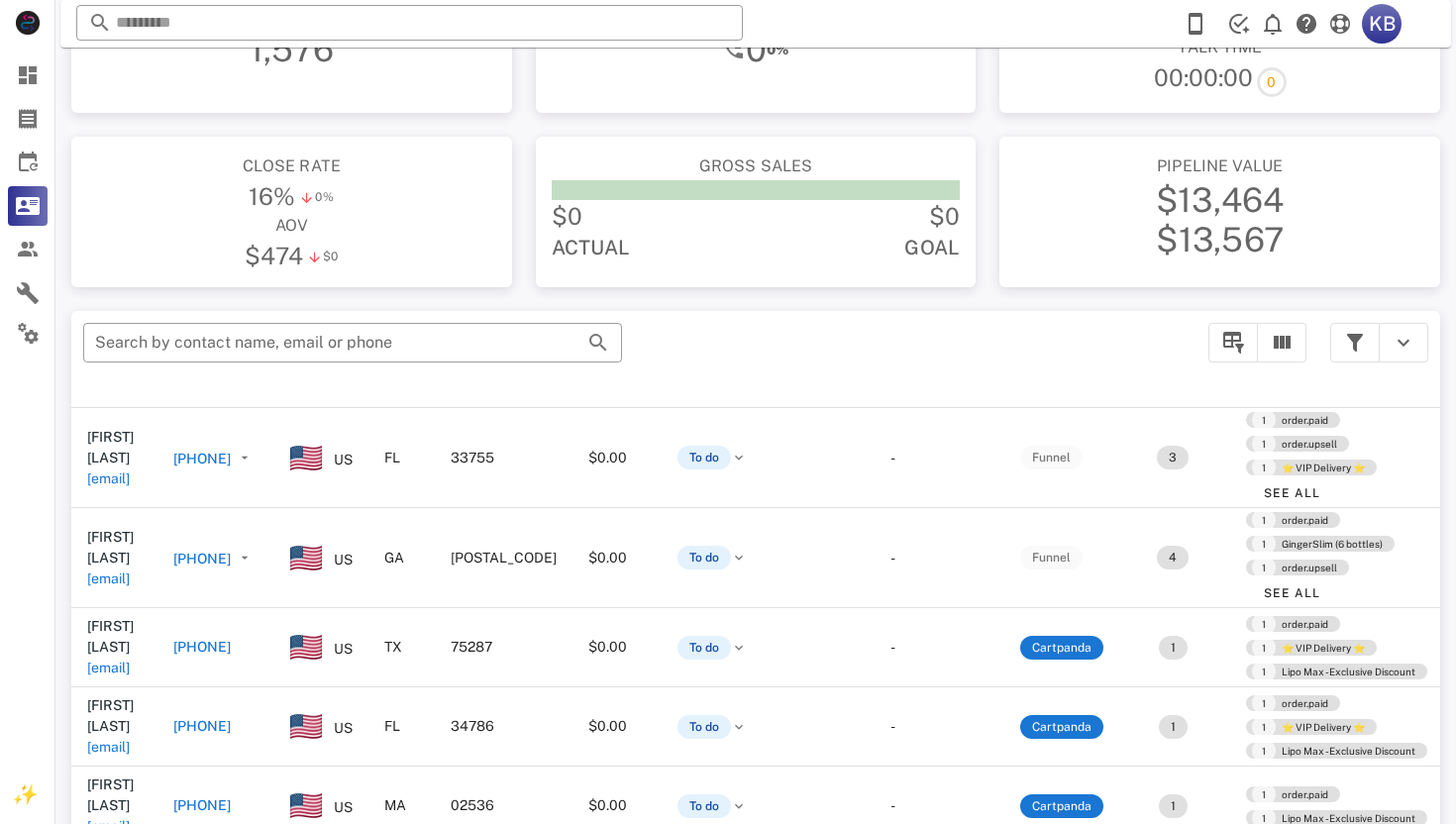 scroll, scrollTop: 0, scrollLeft: 0, axis: both 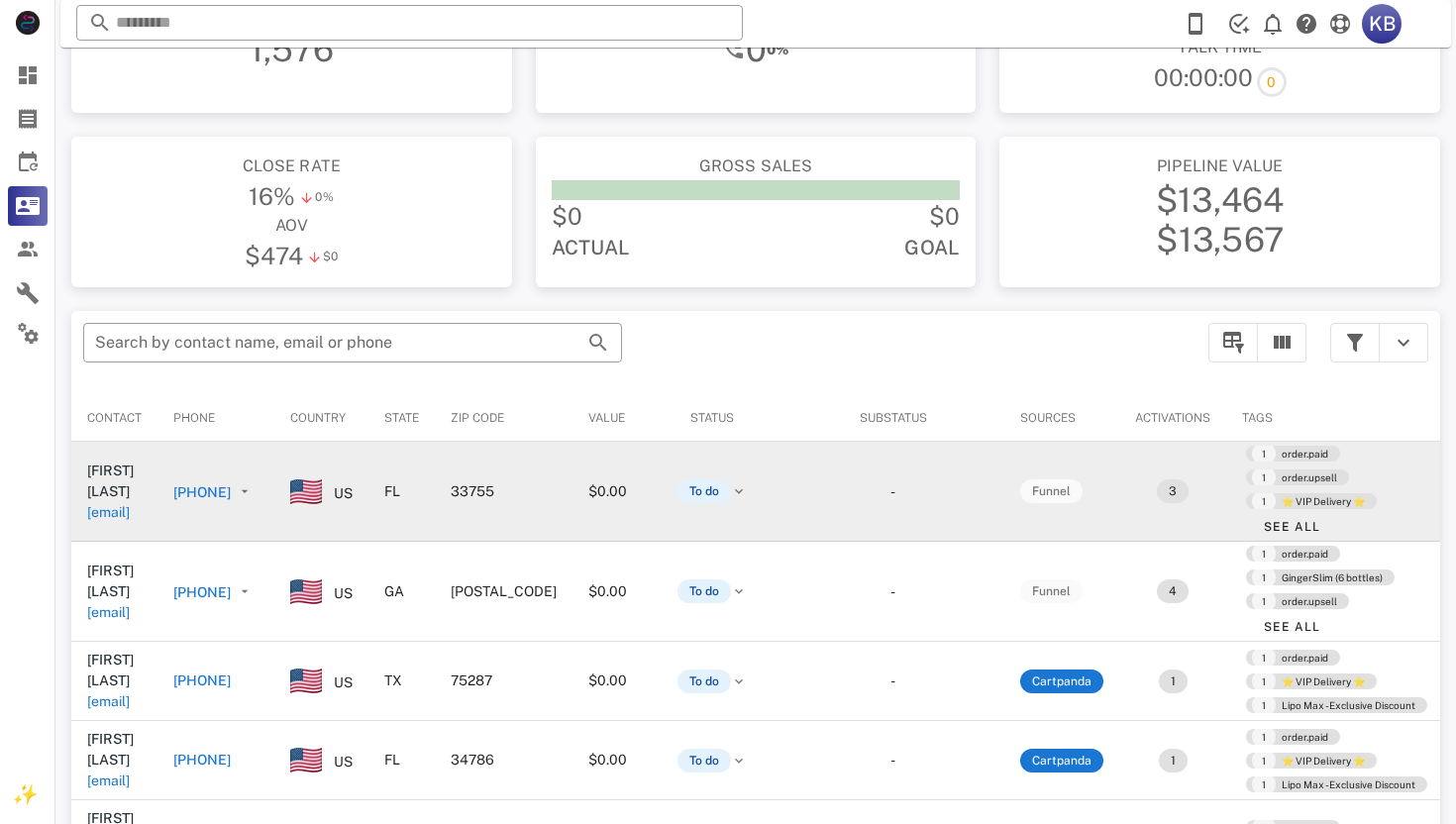 click on "To do" at bounding box center [712, 491] 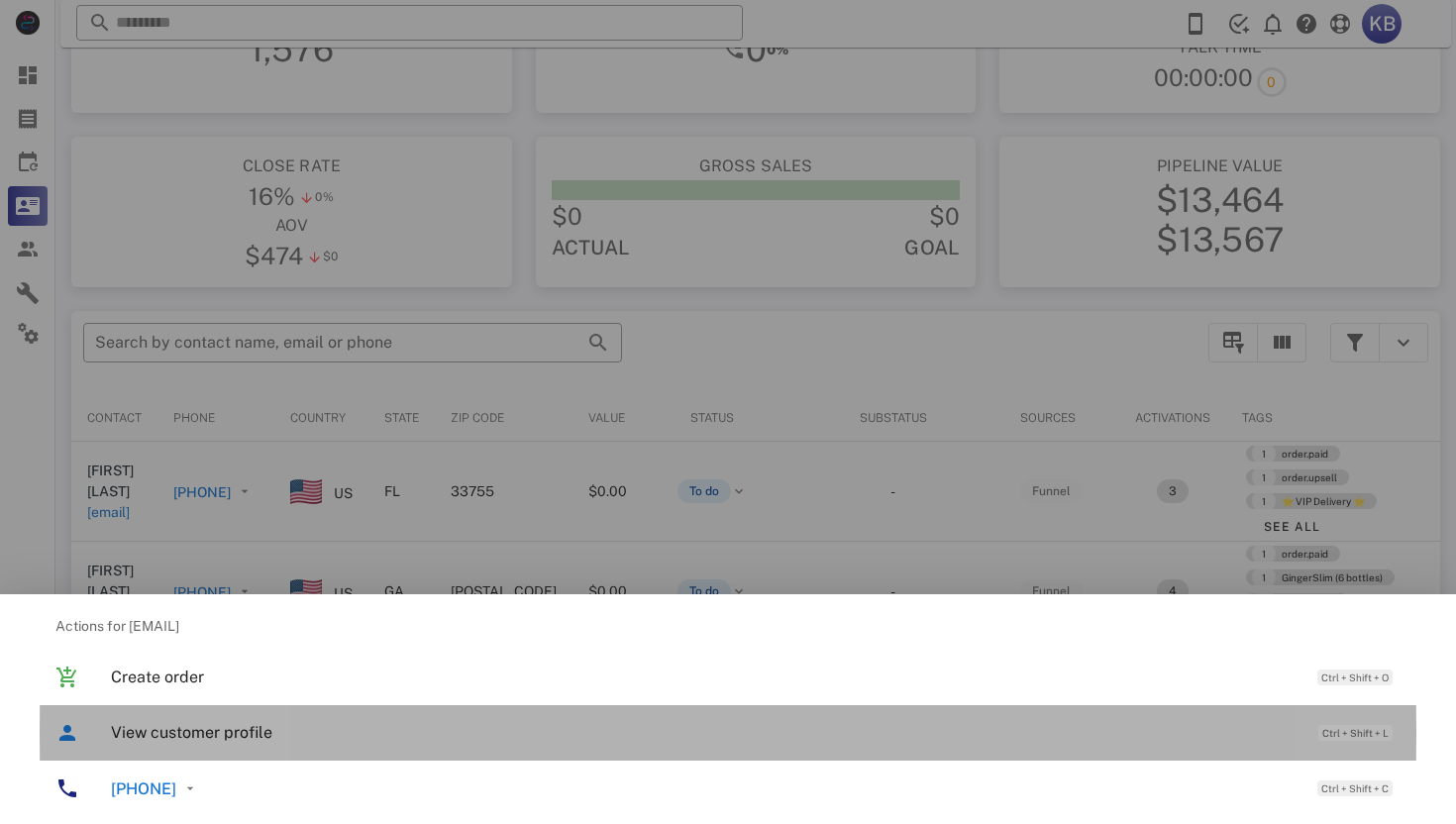 click on "View customer profile Ctrl + Shift + L" at bounding box center (756, 732) 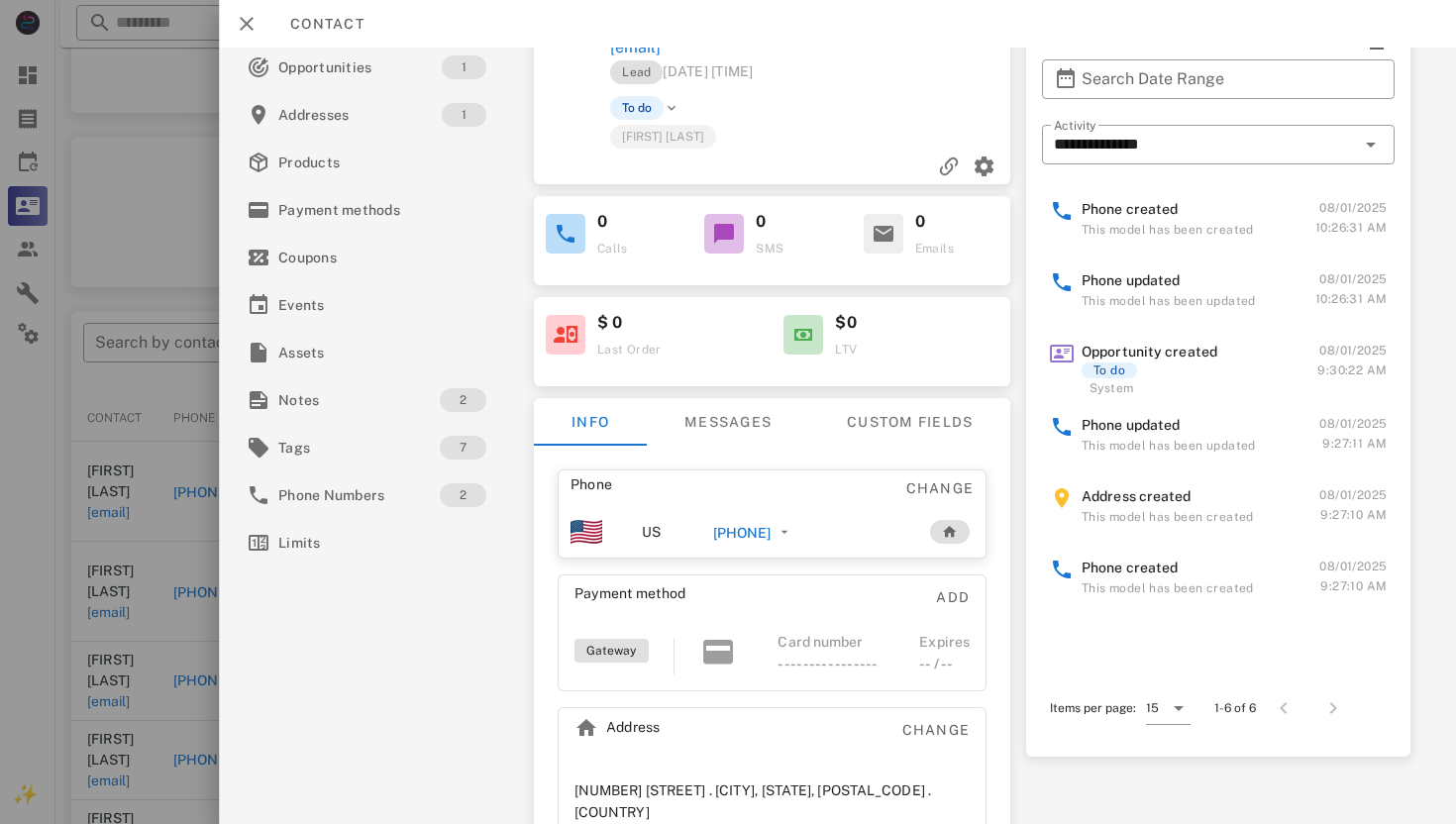 scroll, scrollTop: 64, scrollLeft: 0, axis: vertical 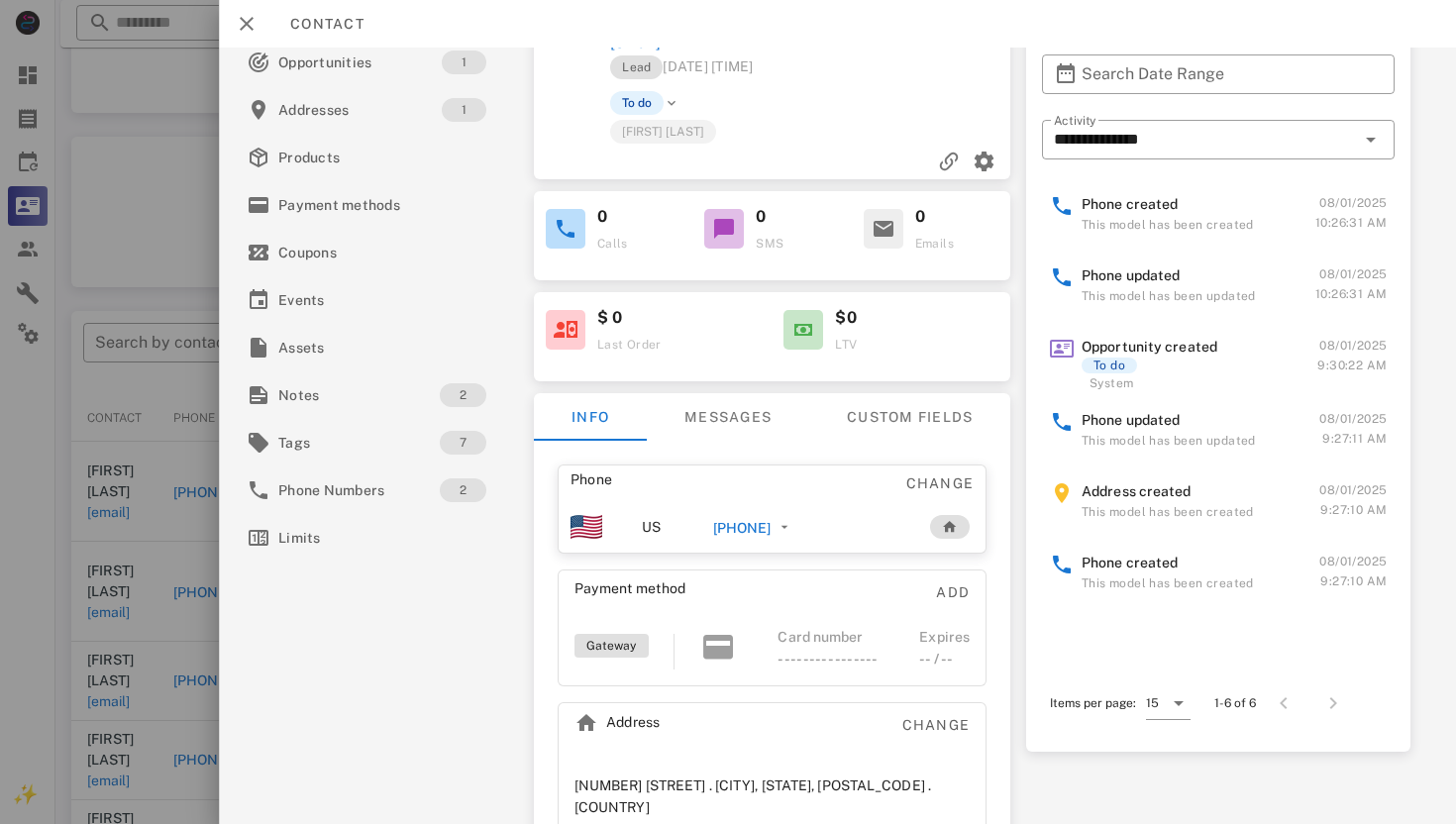 click on "Opportunity created" at bounding box center [1149, 347] 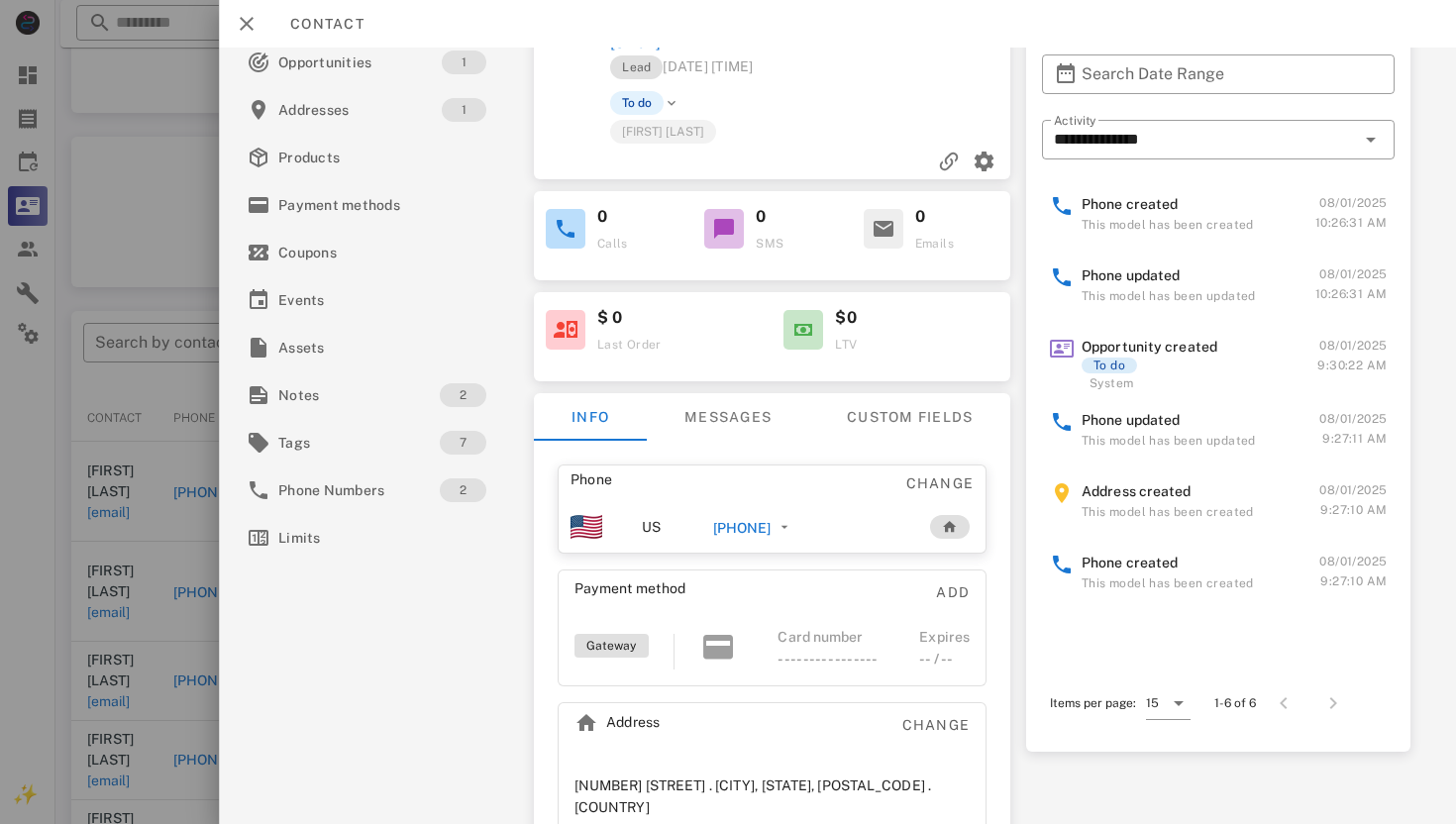 click on "To do" at bounding box center (1109, 365) 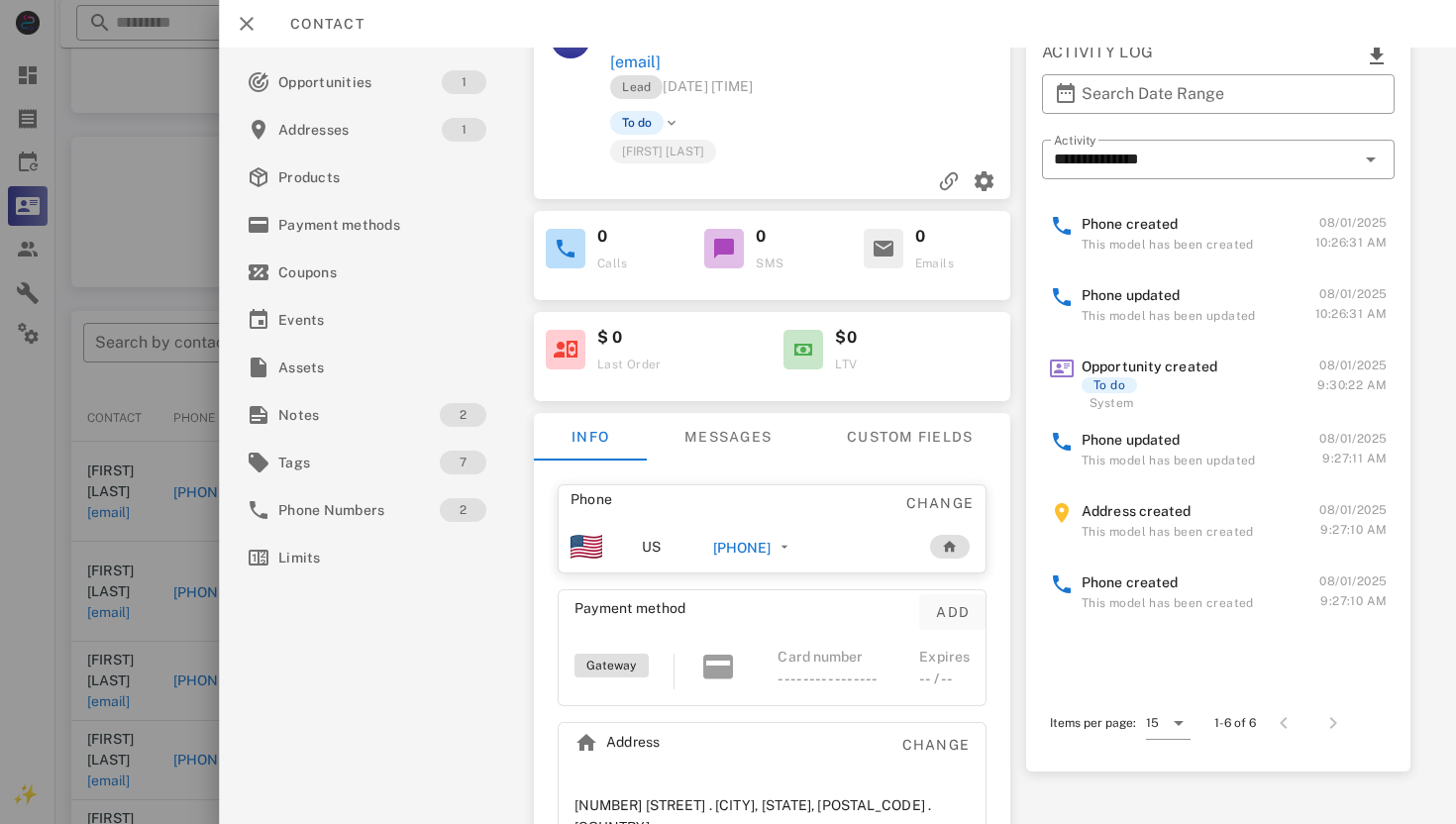 scroll, scrollTop: 0, scrollLeft: 0, axis: both 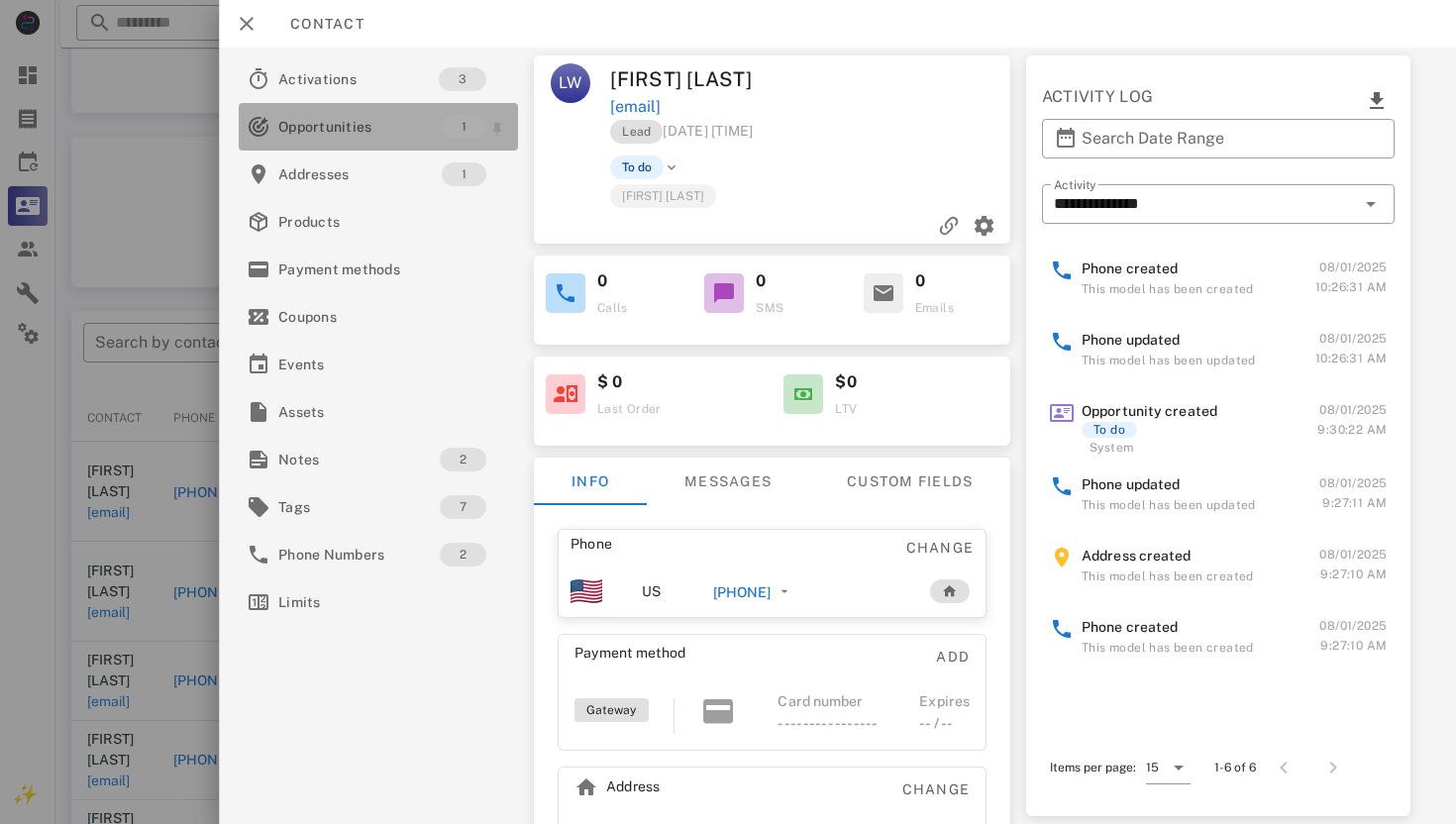 click on "Opportunities" at bounding box center (360, 127) 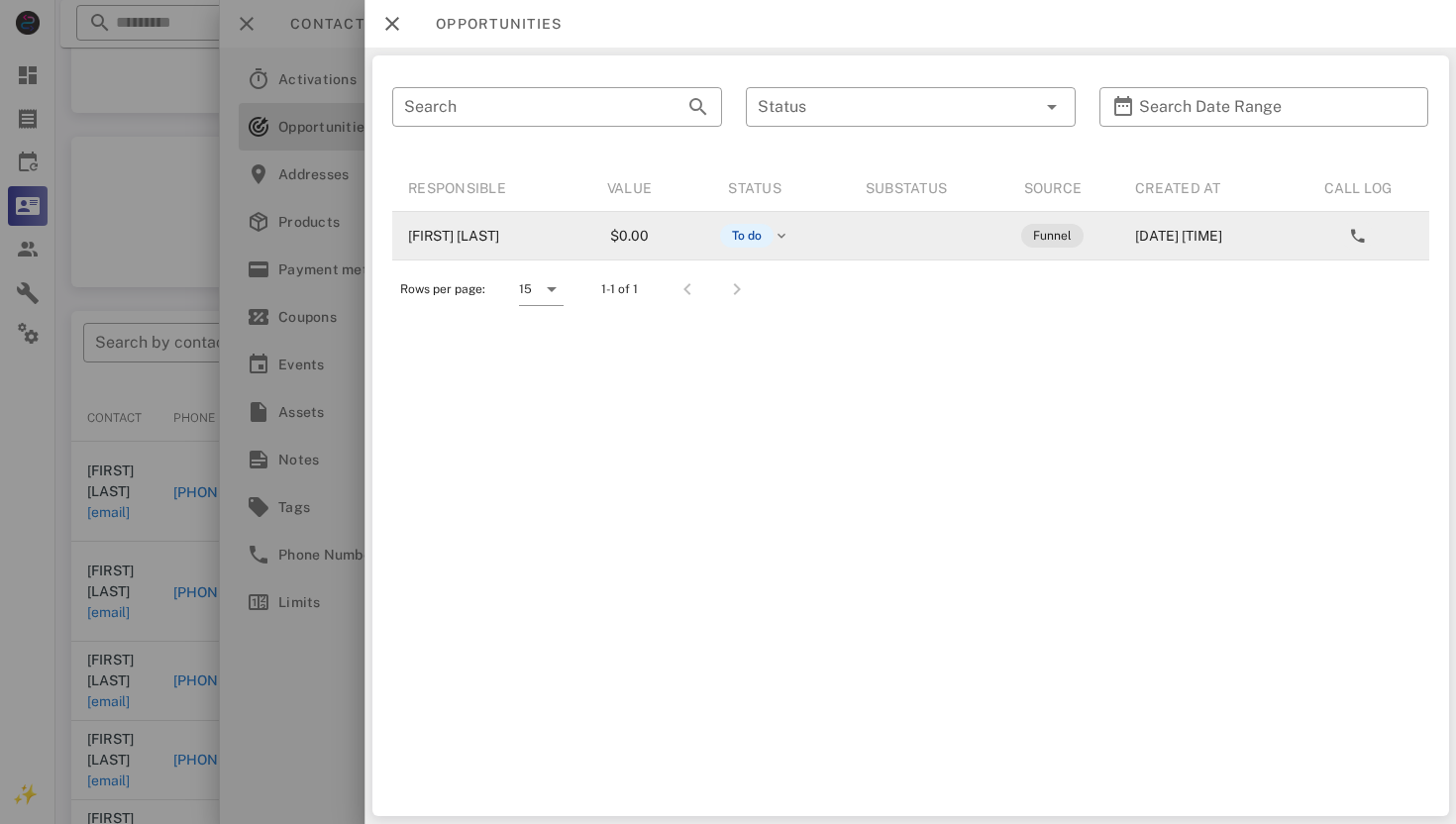 click on "[FIRST] [LAST]" at bounding box center (483, 236) 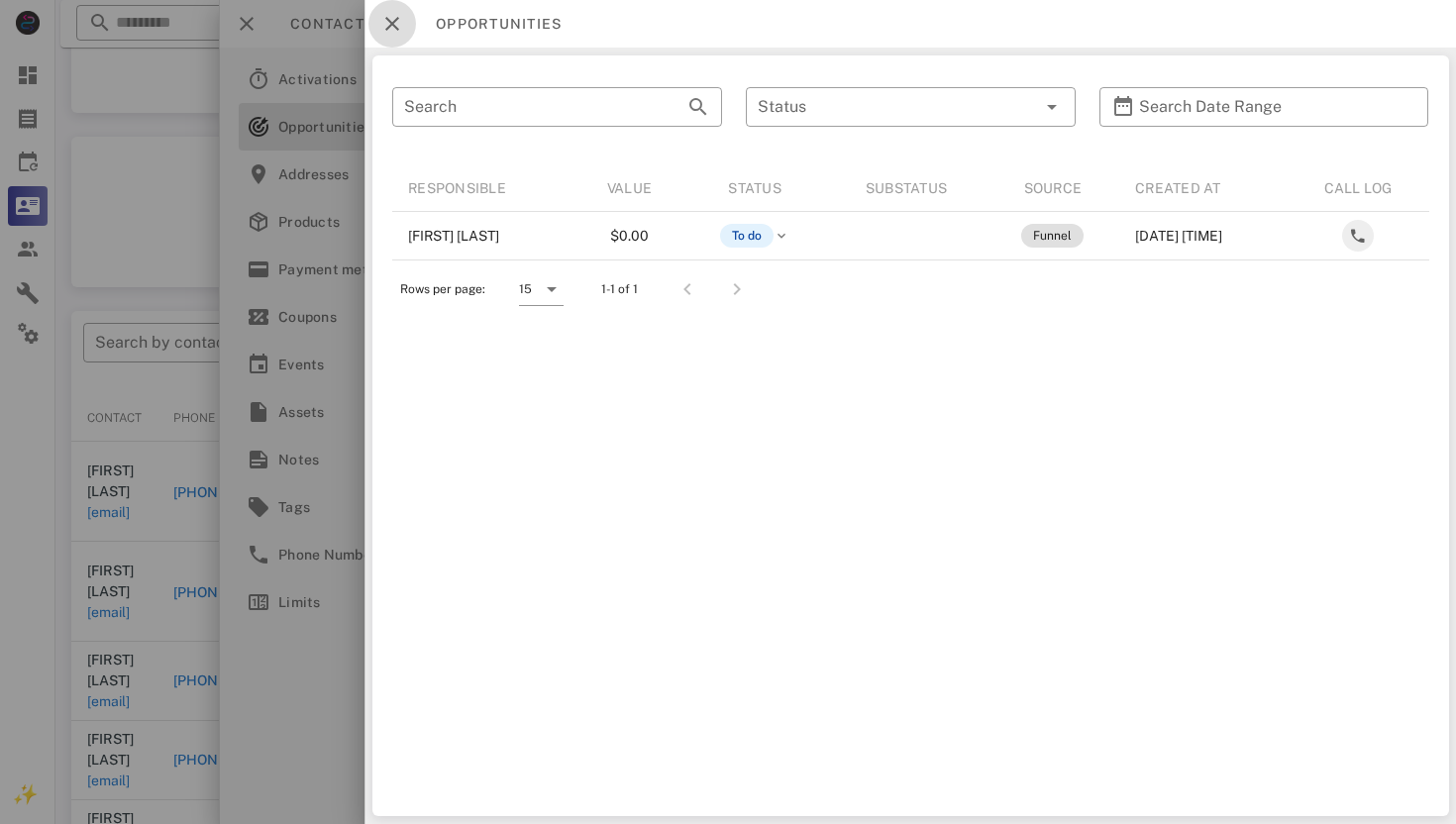 click at bounding box center [392, 24] 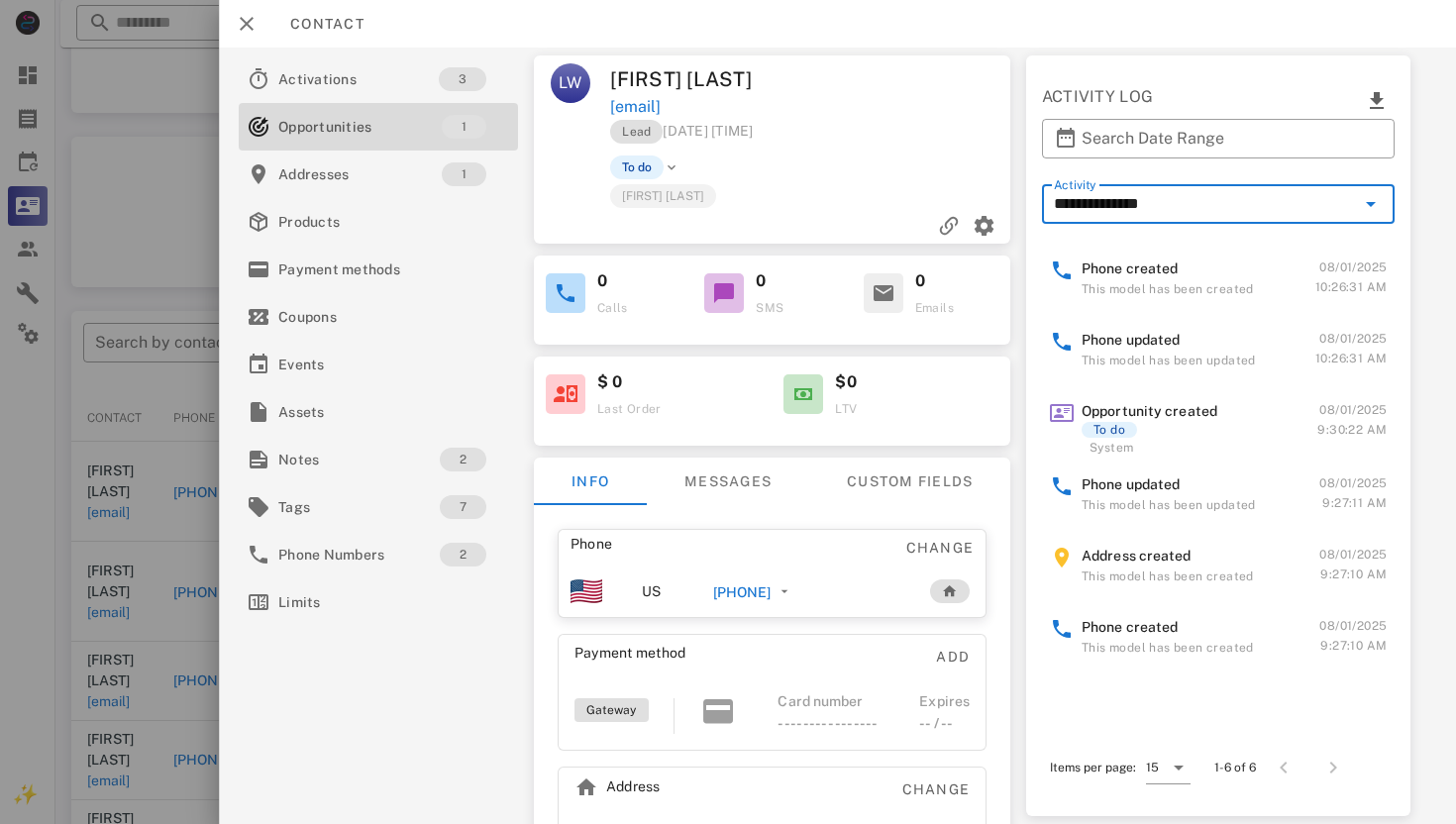 click on "**********" at bounding box center [1204, 204] 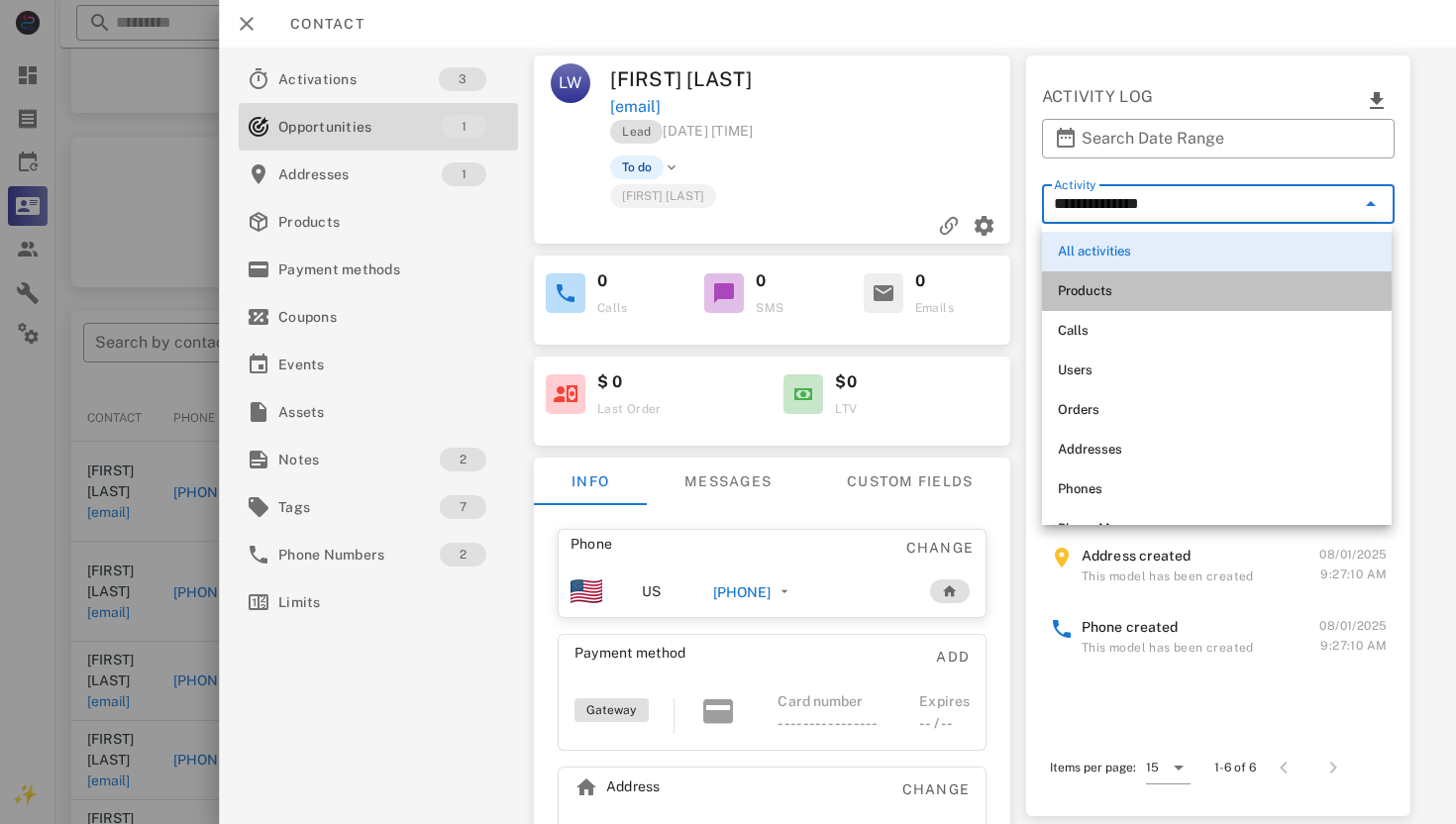 click on "Products" at bounding box center (1216, 291) 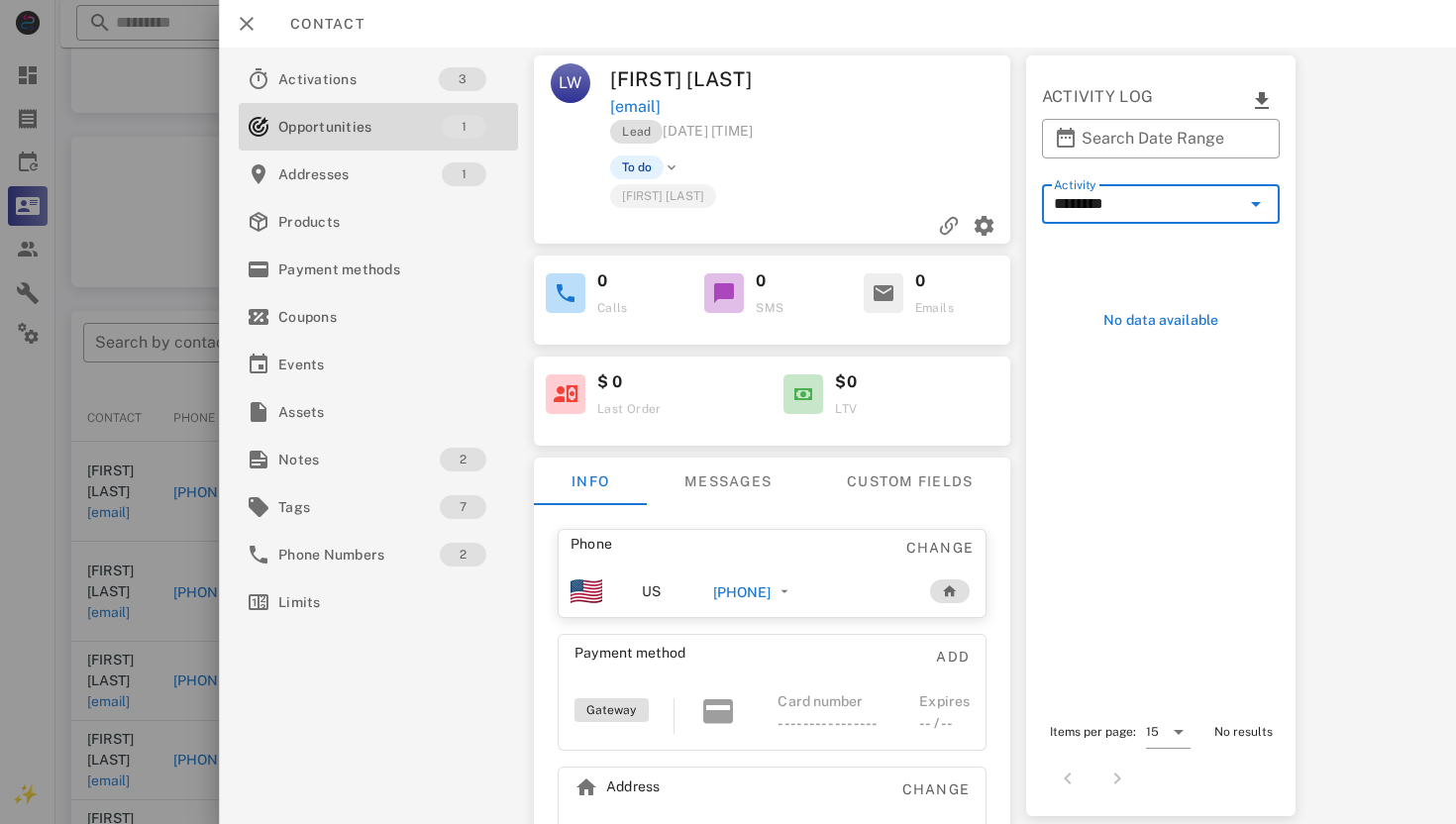 click on "********" at bounding box center [1147, 204] 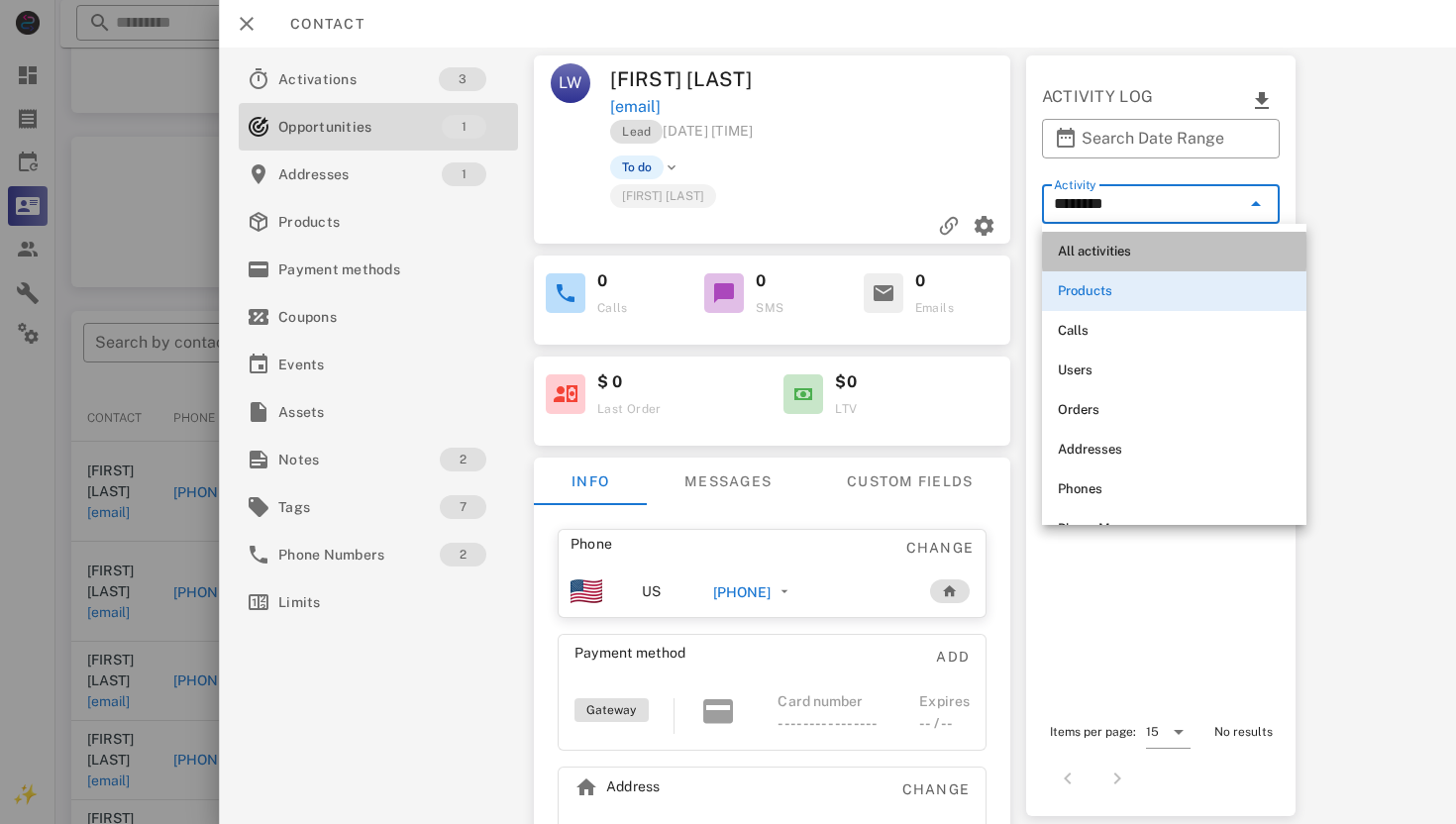 click on "All activities" at bounding box center [1174, 252] 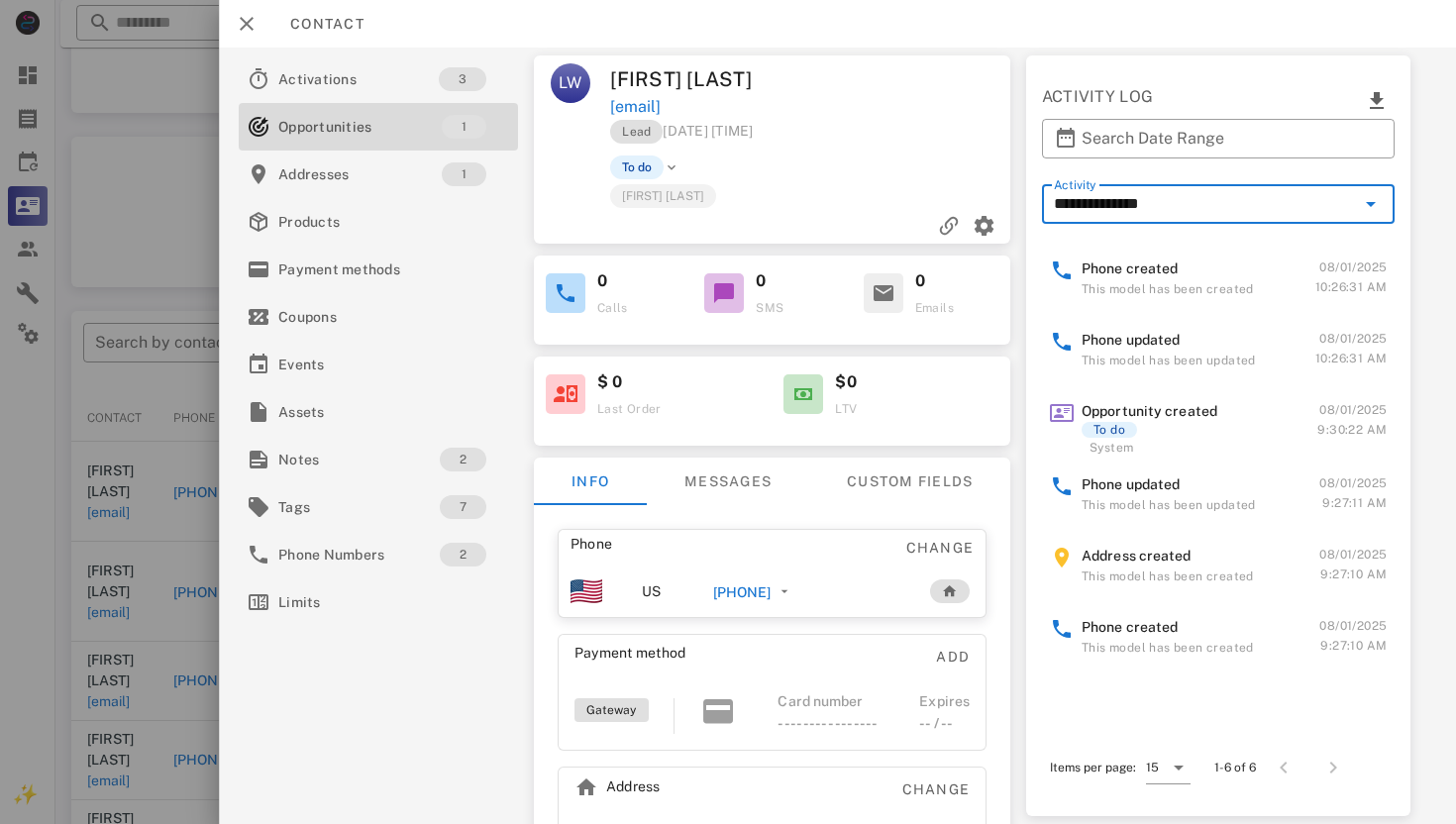 click on "Lead   [DATE] [TIME]" at bounding box center [812, 137] 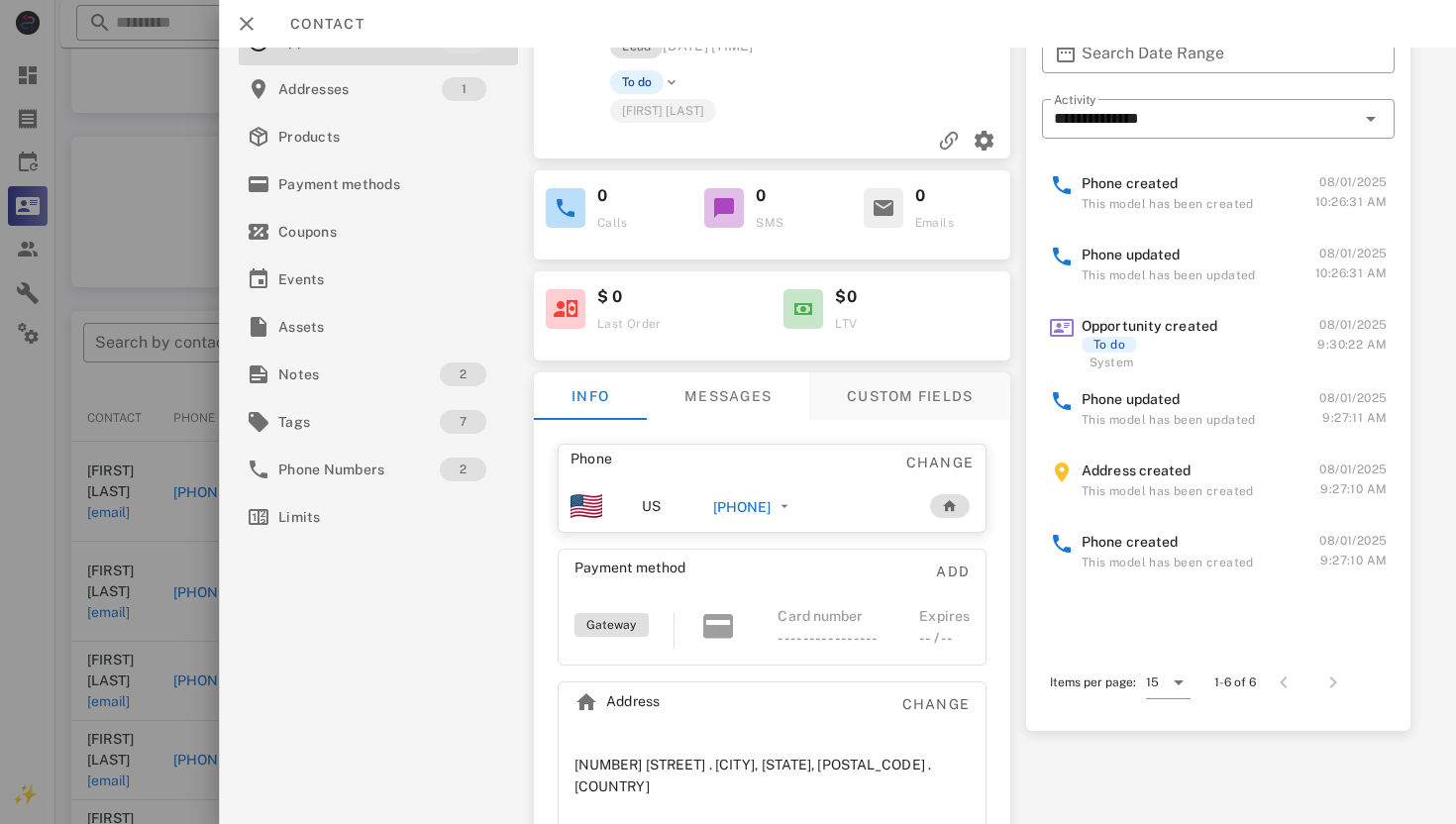 scroll, scrollTop: 84, scrollLeft: 0, axis: vertical 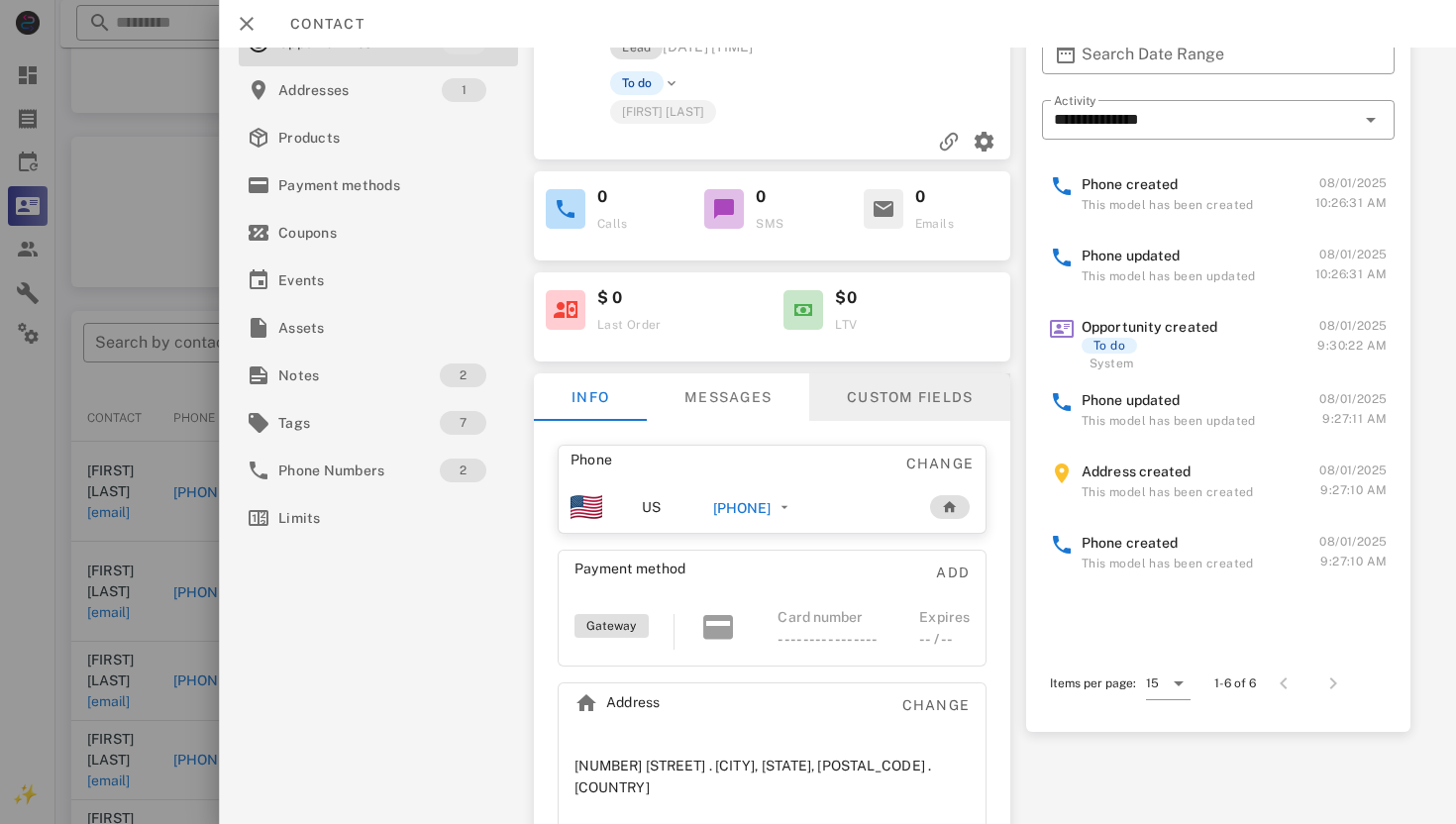 click on "Custom fields" at bounding box center [908, 397] 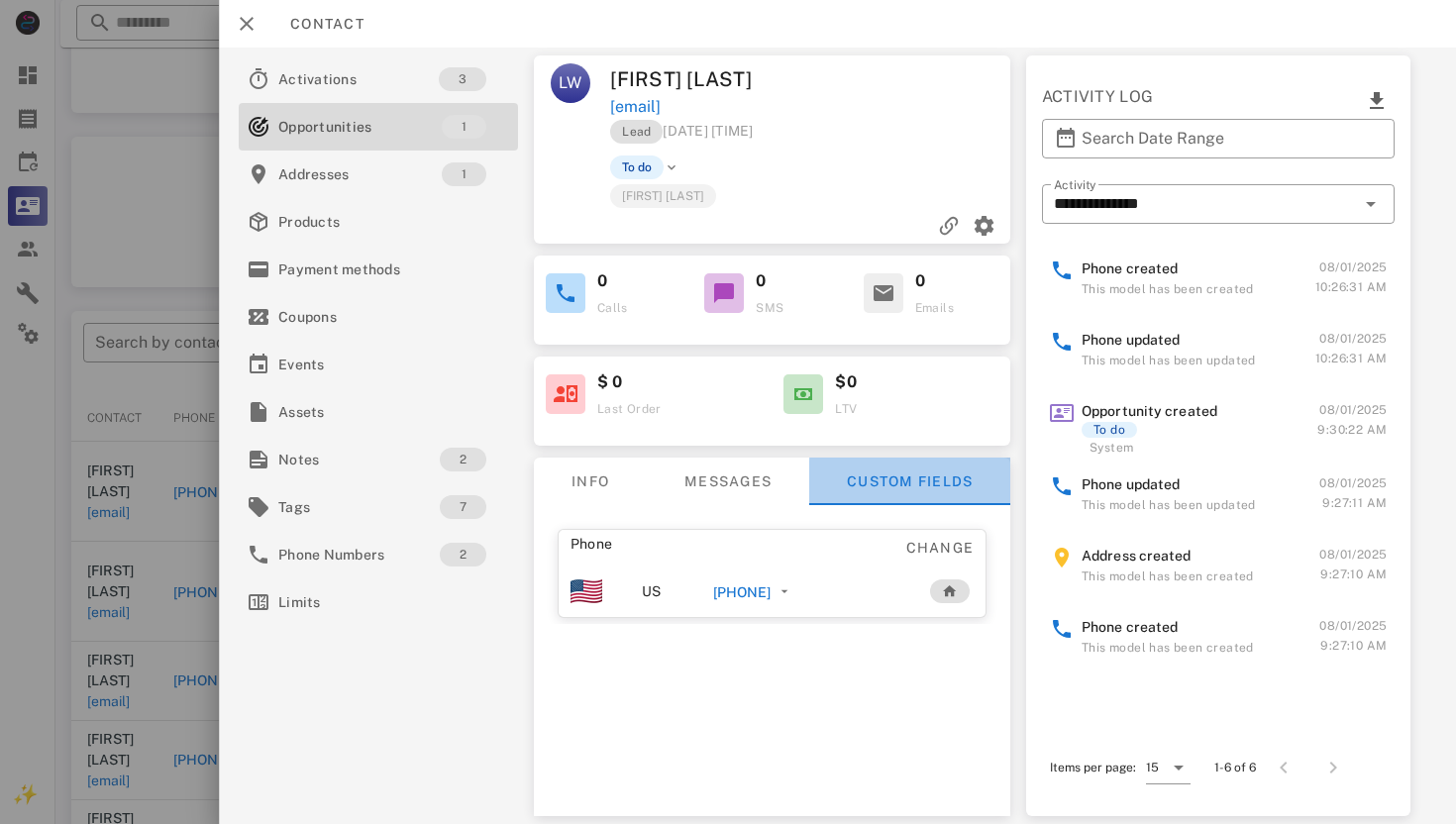 scroll, scrollTop: 0, scrollLeft: 0, axis: both 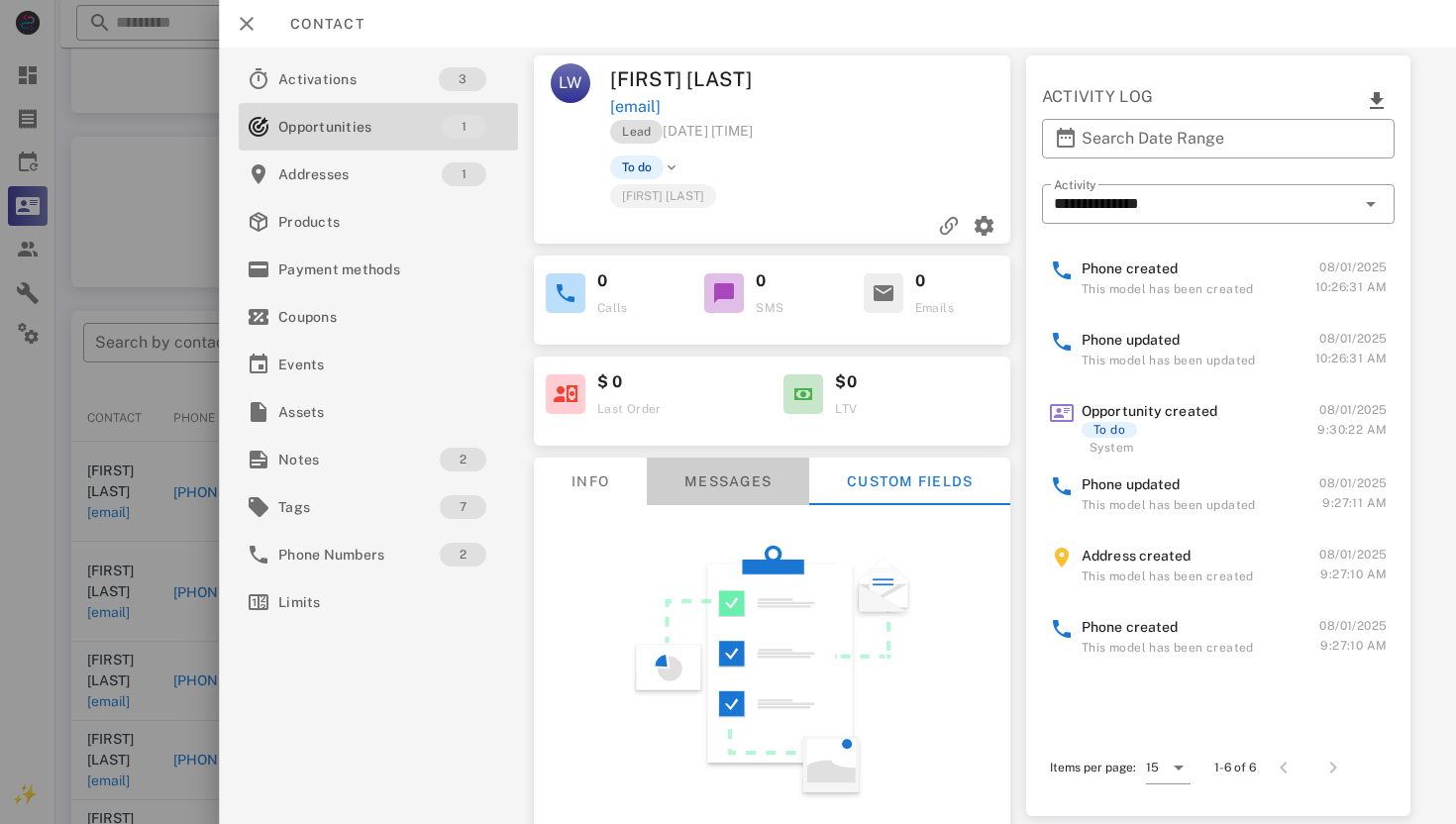 click on "Messages" at bounding box center (727, 481) 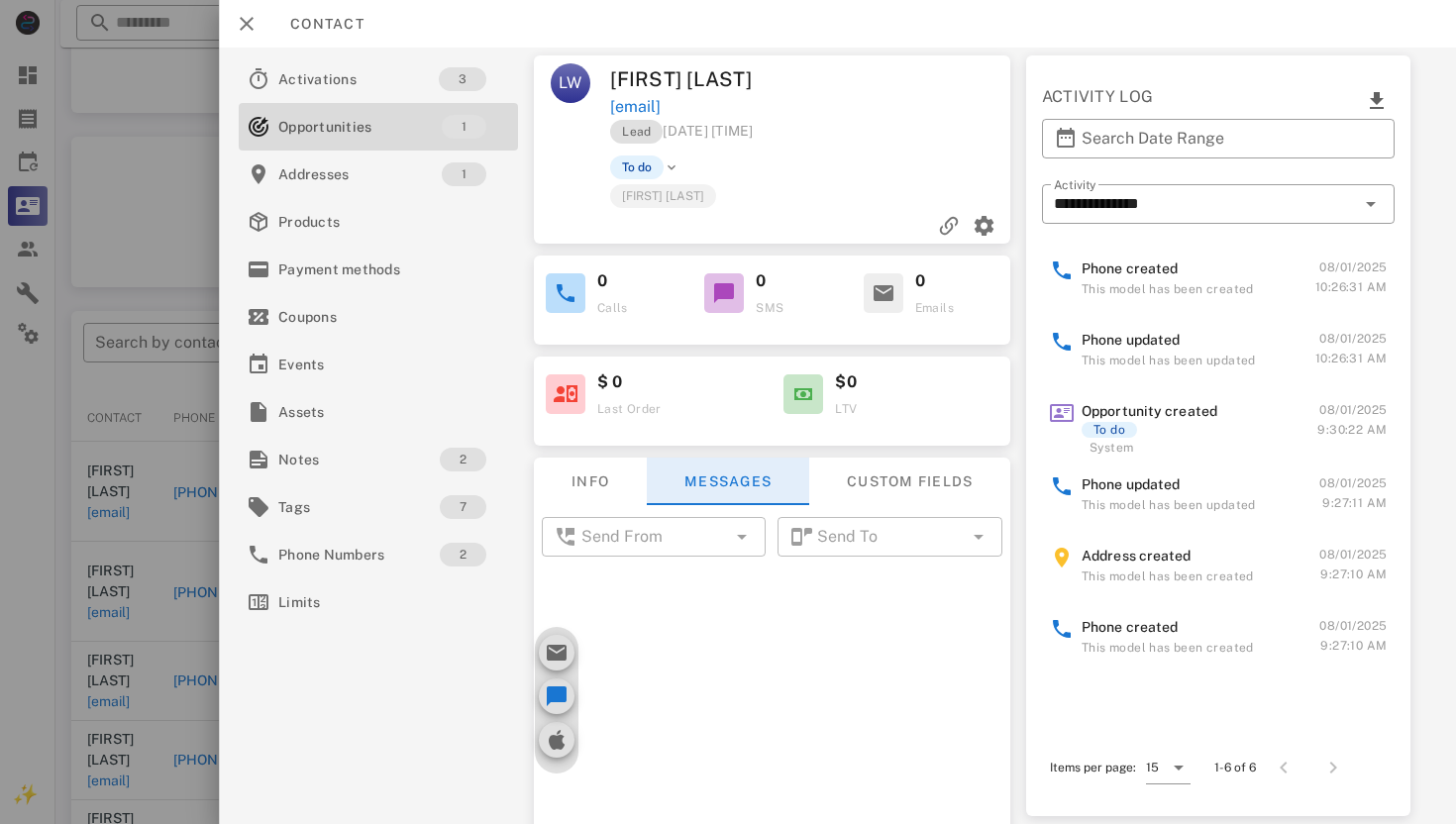 scroll, scrollTop: 506, scrollLeft: 0, axis: vertical 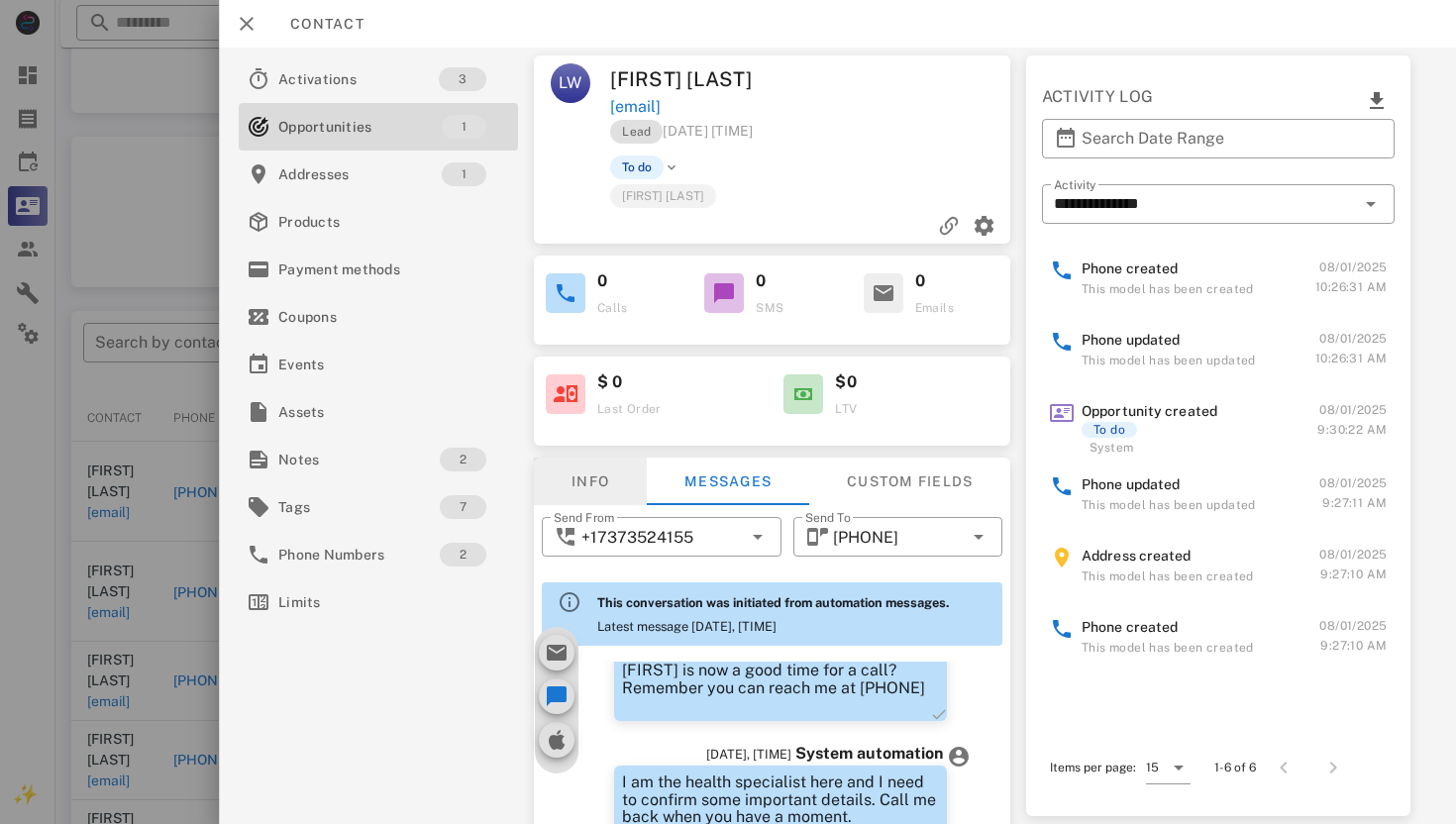 click on "Info" at bounding box center (589, 481) 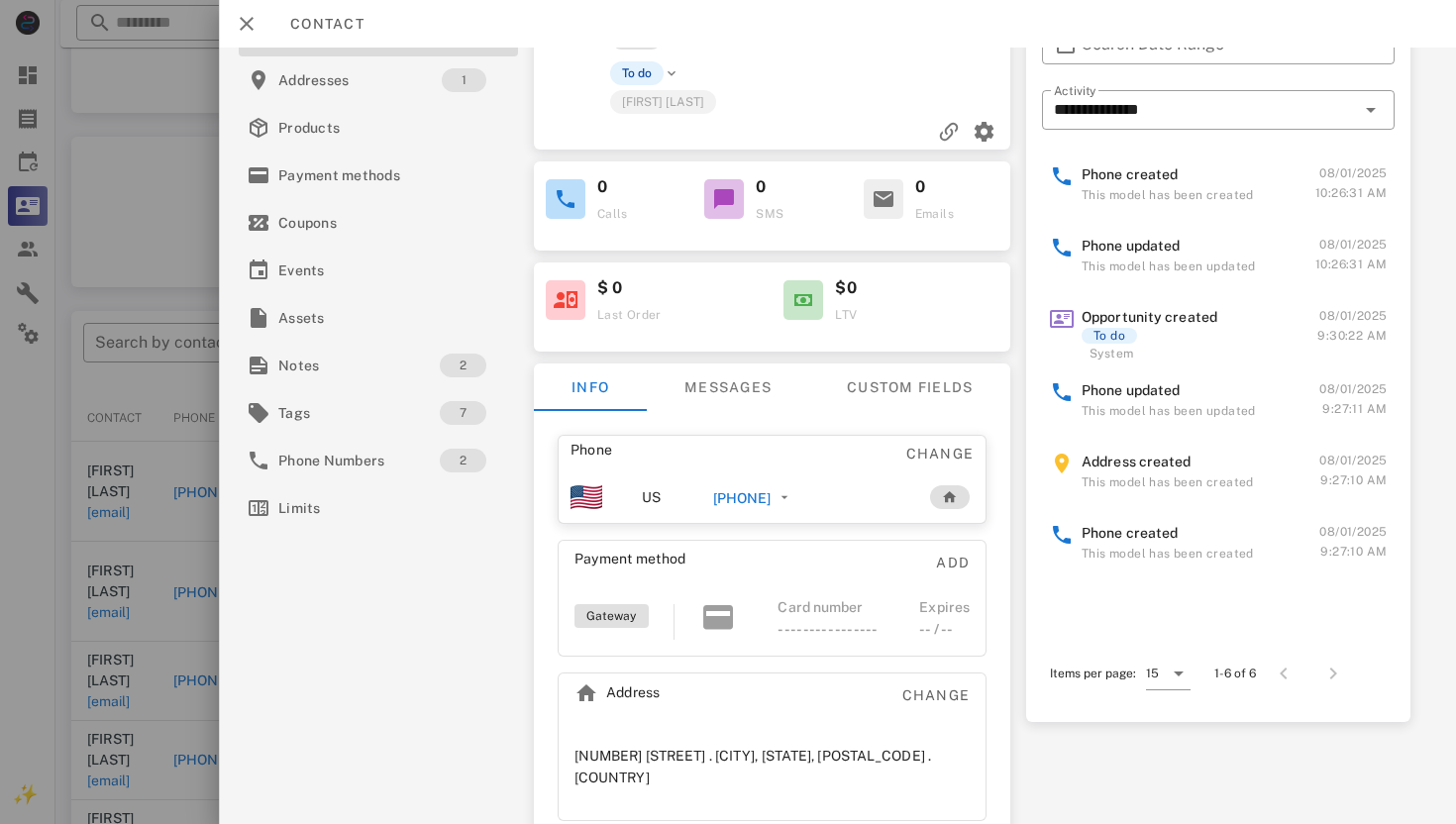 scroll, scrollTop: 0, scrollLeft: 0, axis: both 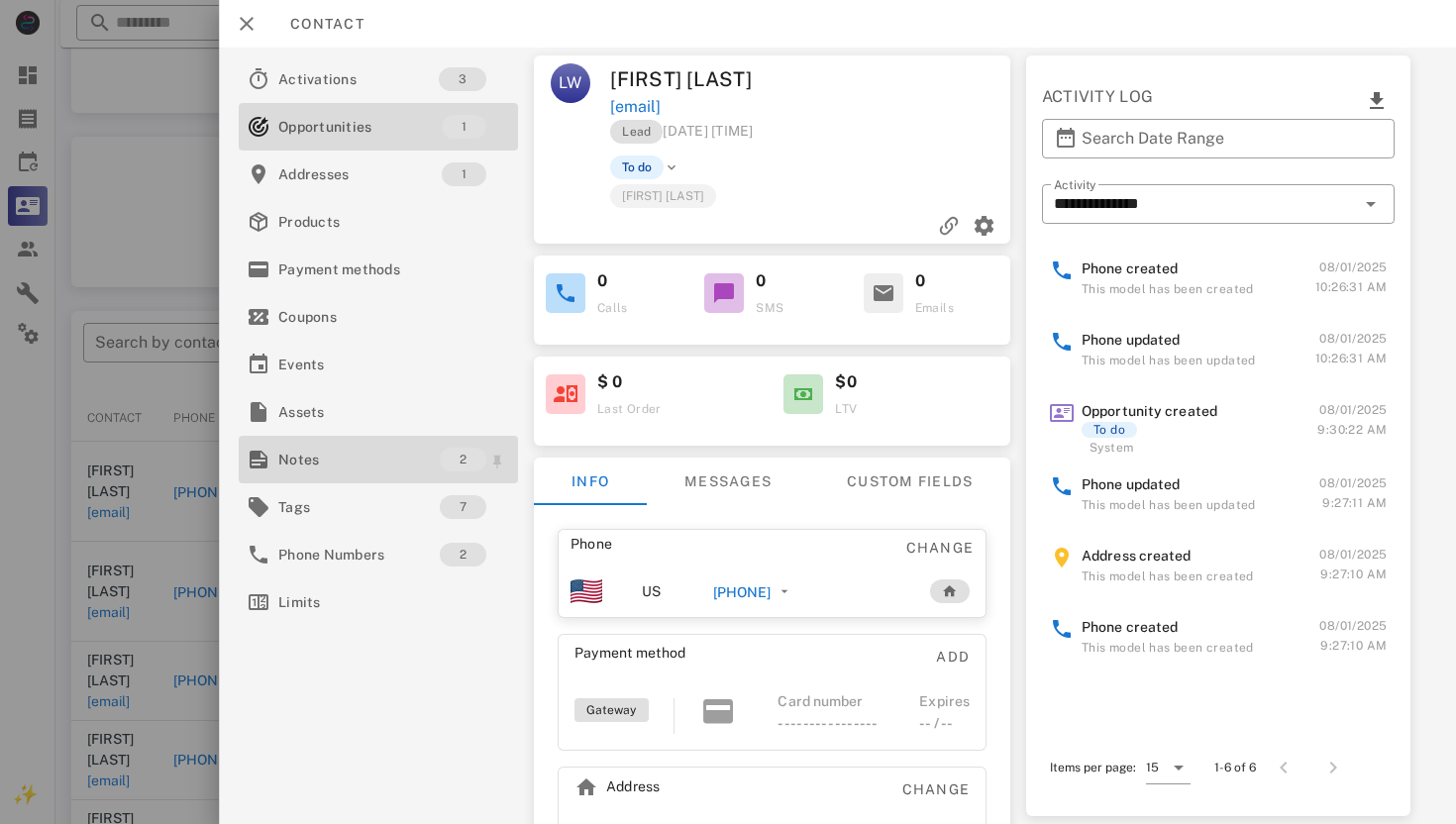 click on "Notes" at bounding box center (359, 460) 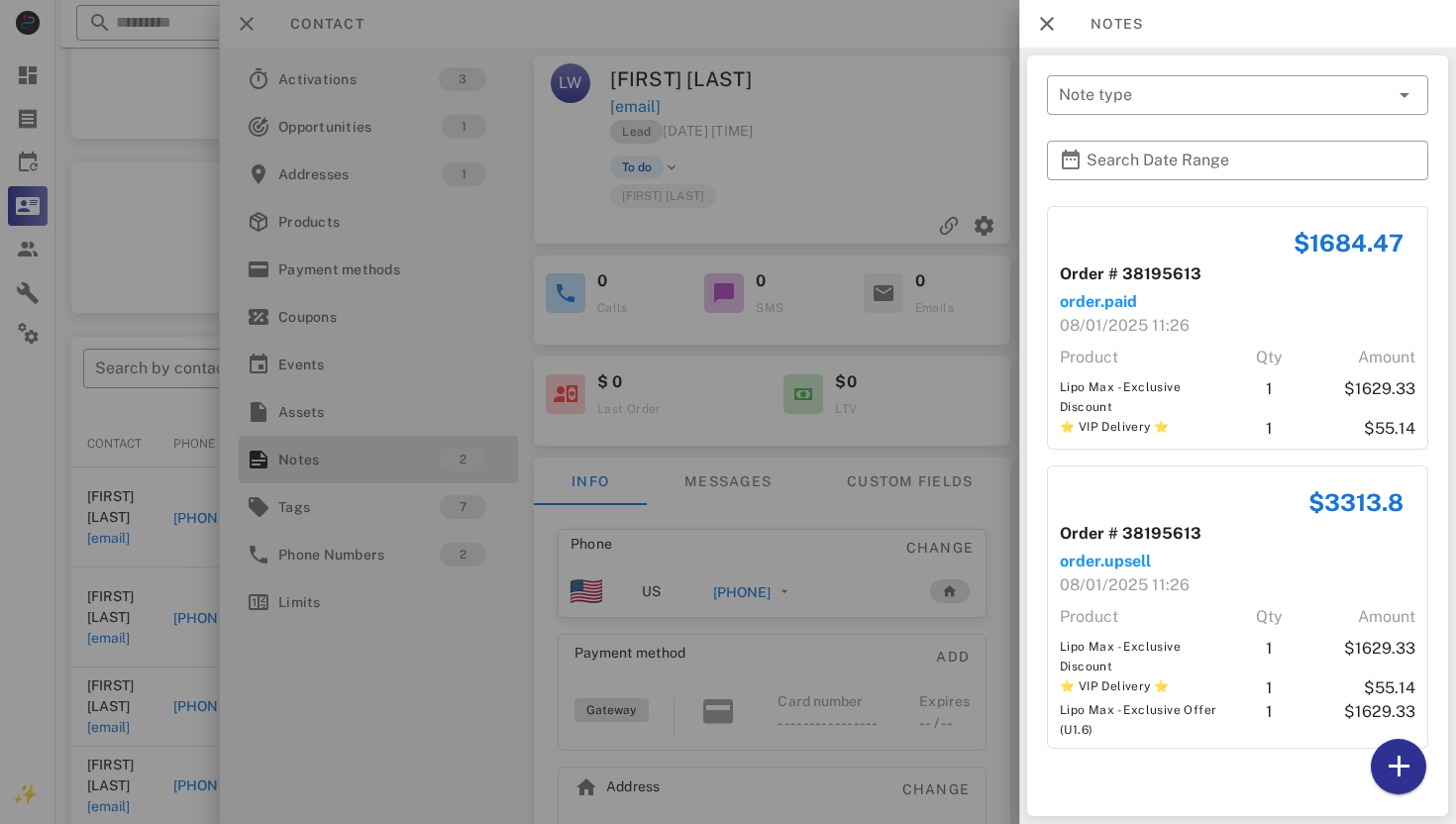 scroll, scrollTop: 0, scrollLeft: 0, axis: both 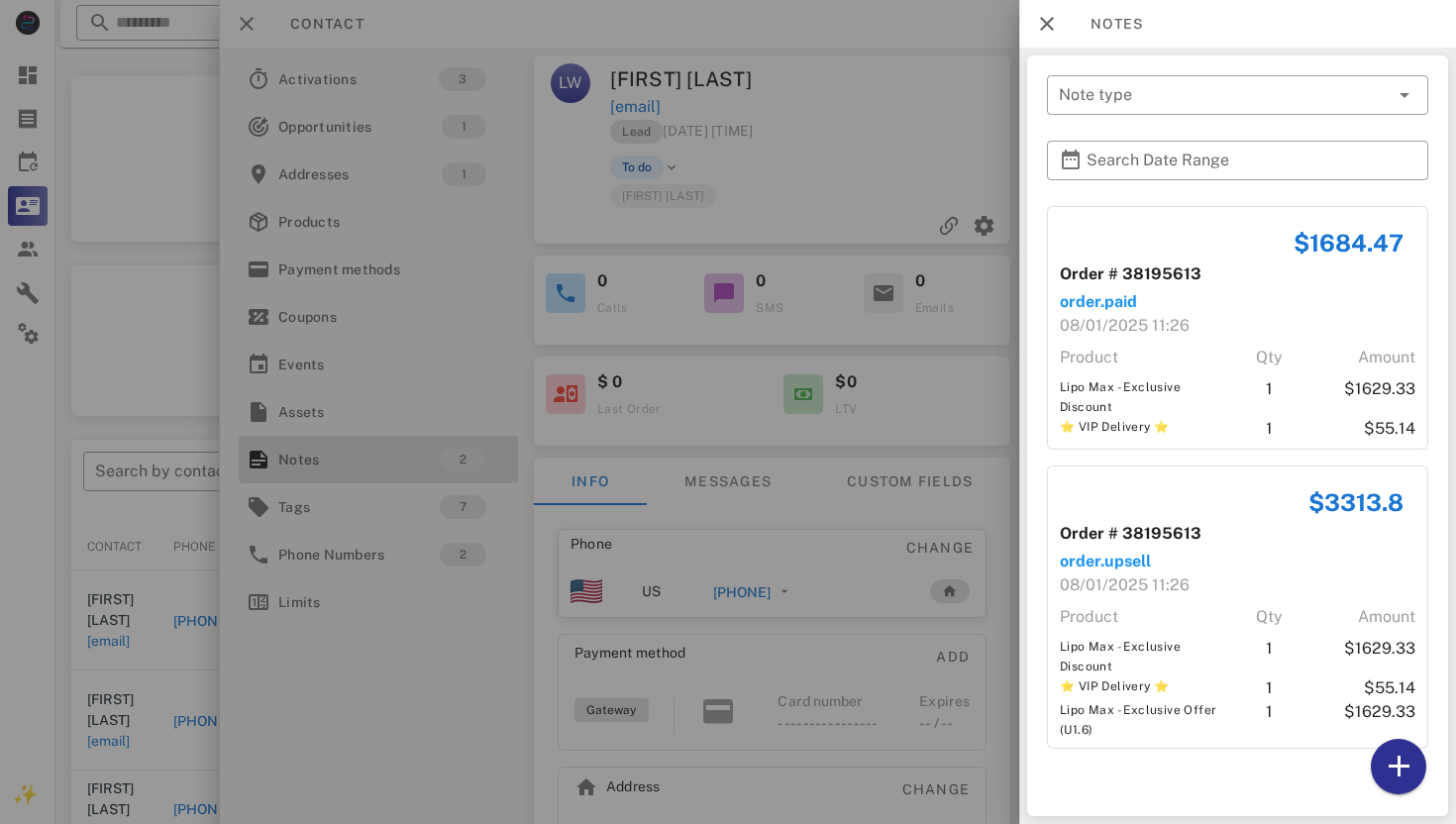 click on "Lipo Max - Exclusive Discount" at bounding box center (1143, 397) 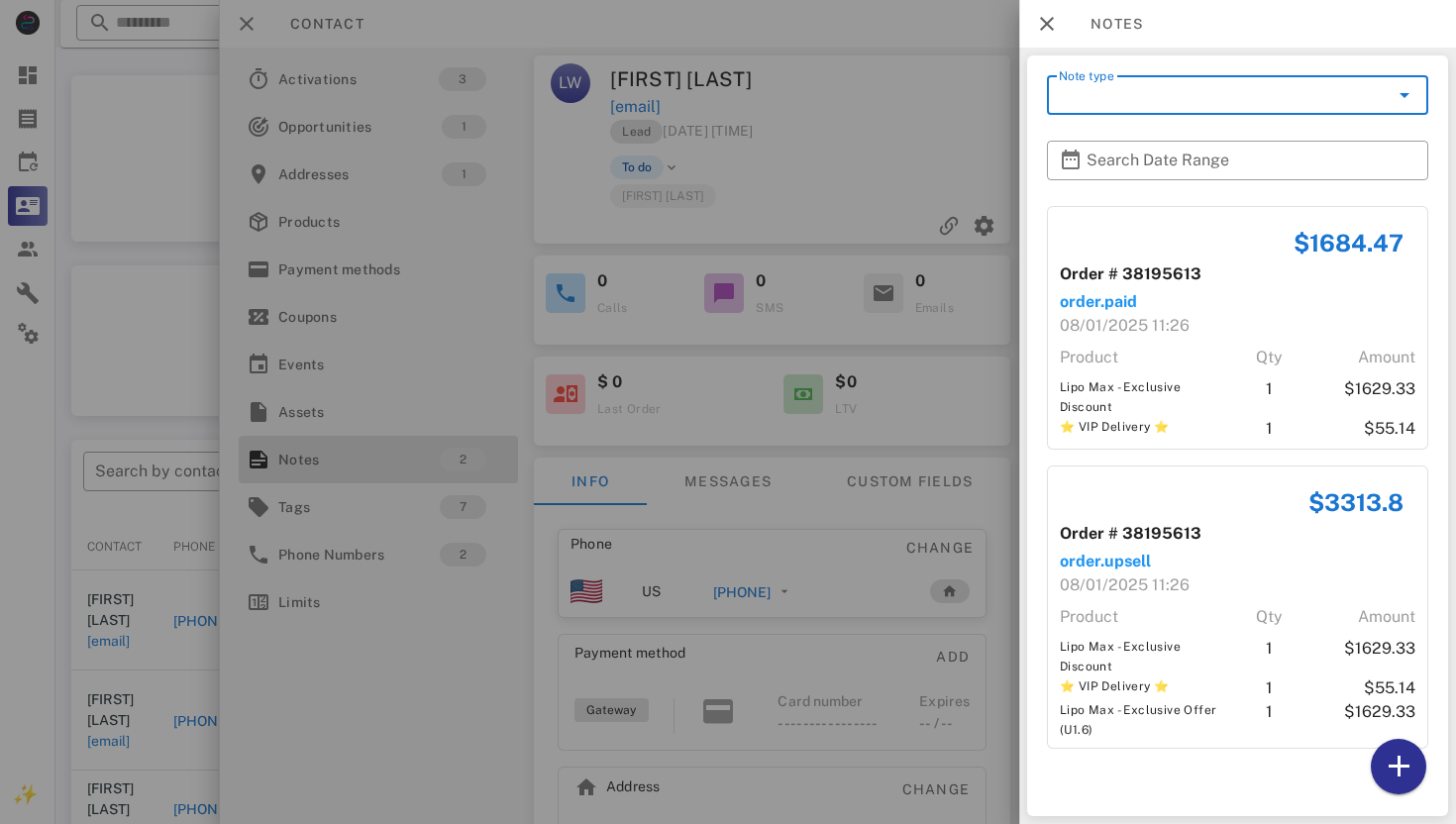 click on "Note type" at bounding box center (1223, 95) 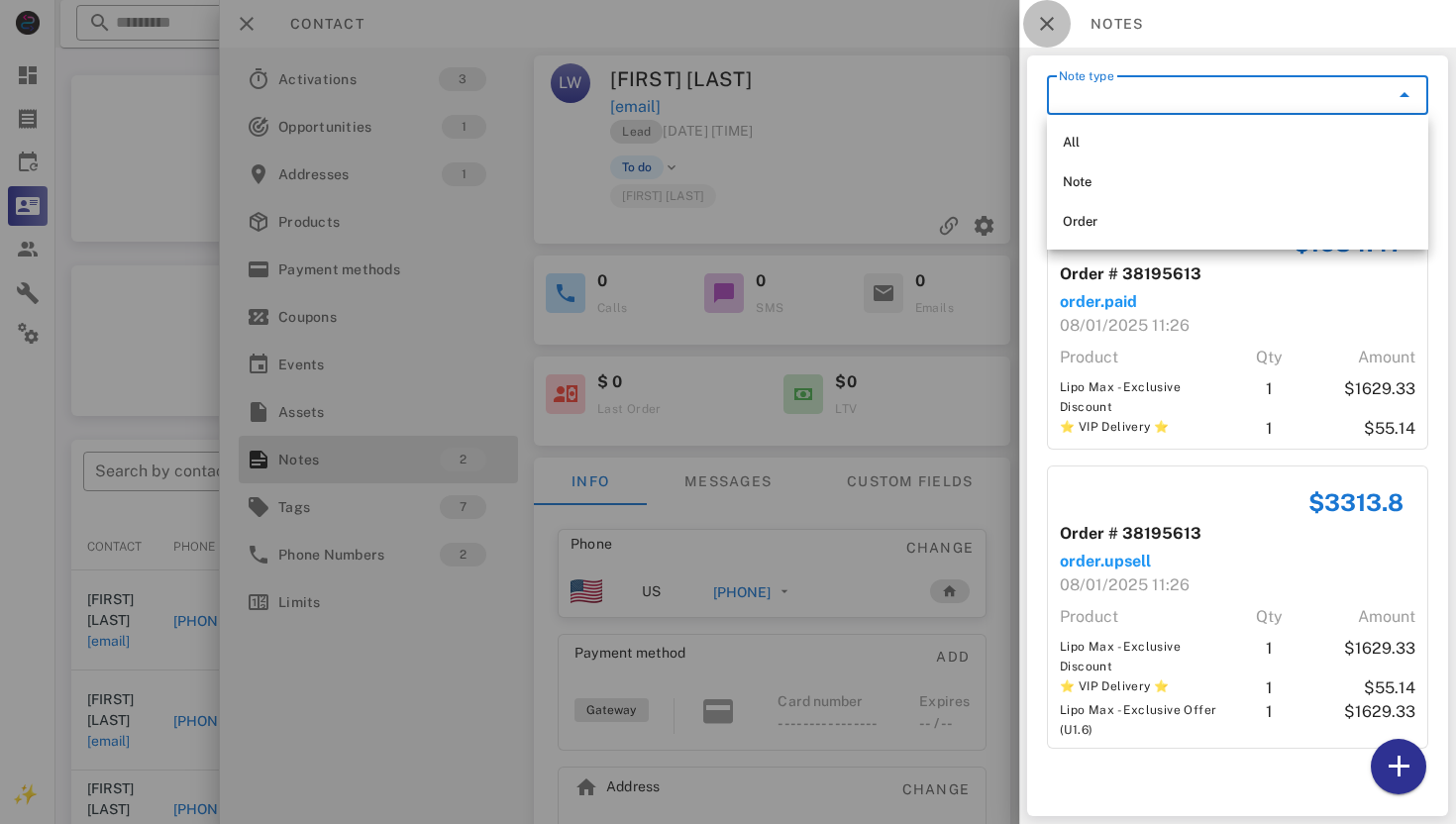 click at bounding box center [1047, 24] 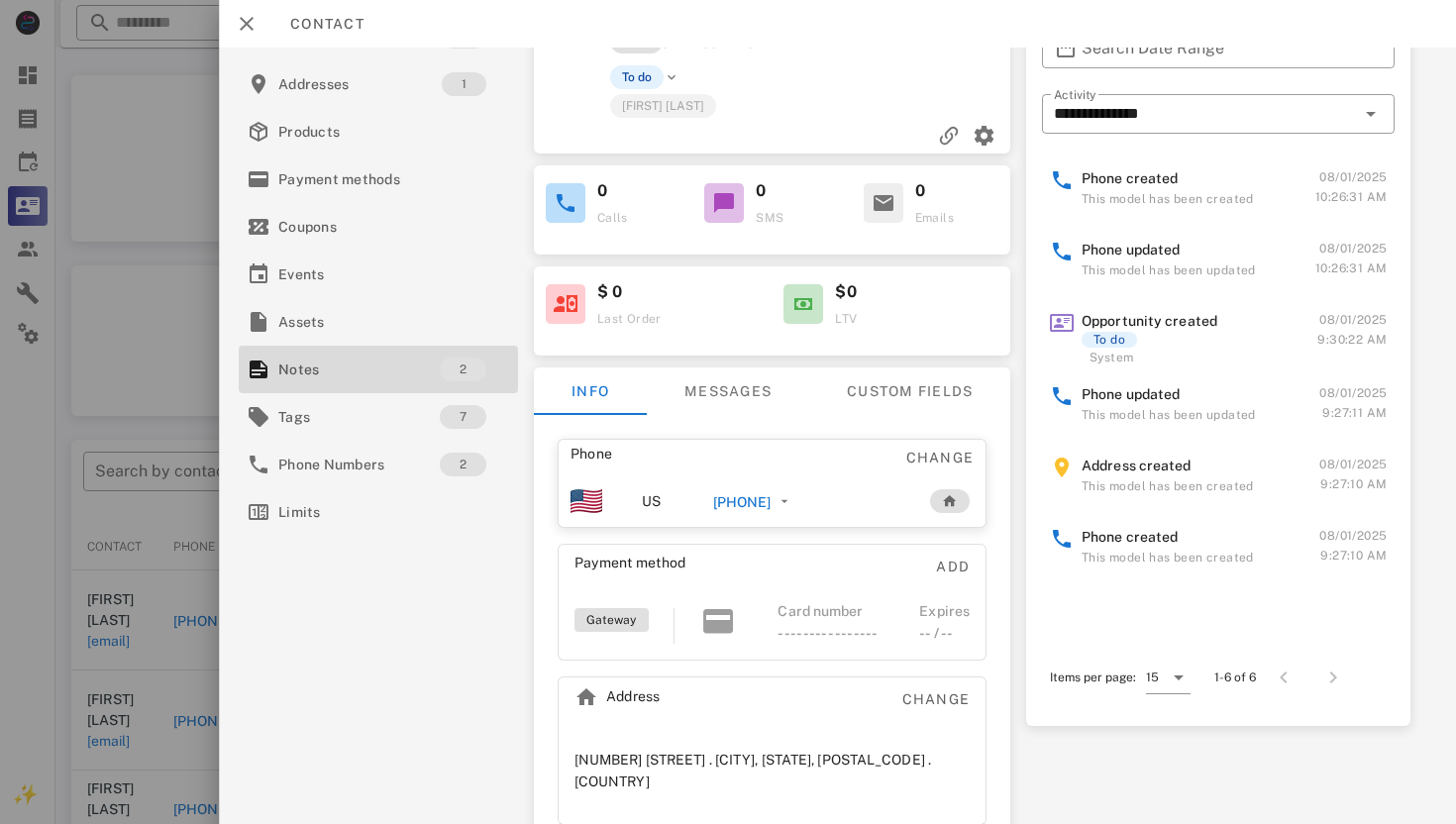 scroll, scrollTop: 94, scrollLeft: 0, axis: vertical 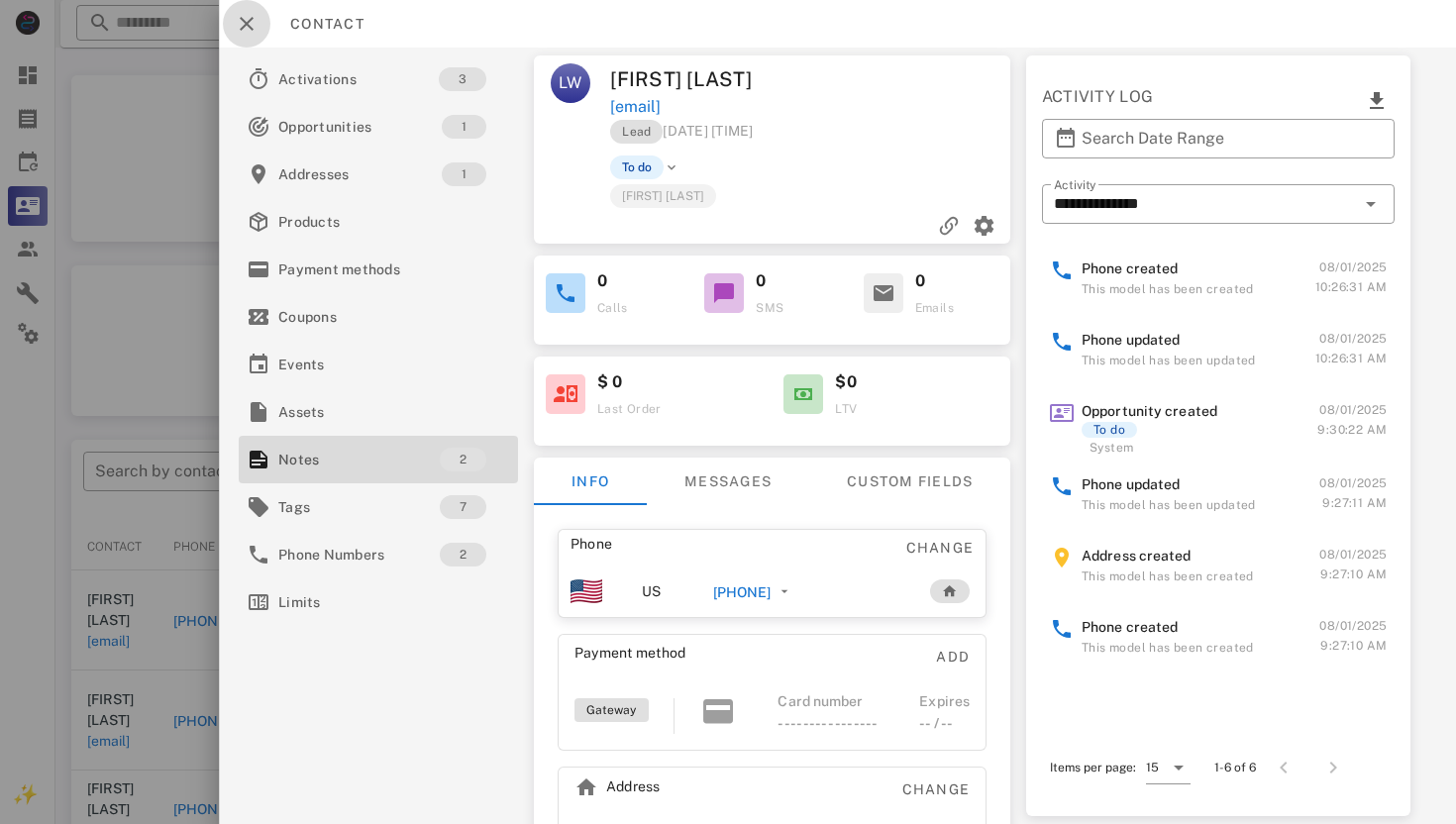 click at bounding box center (247, 24) 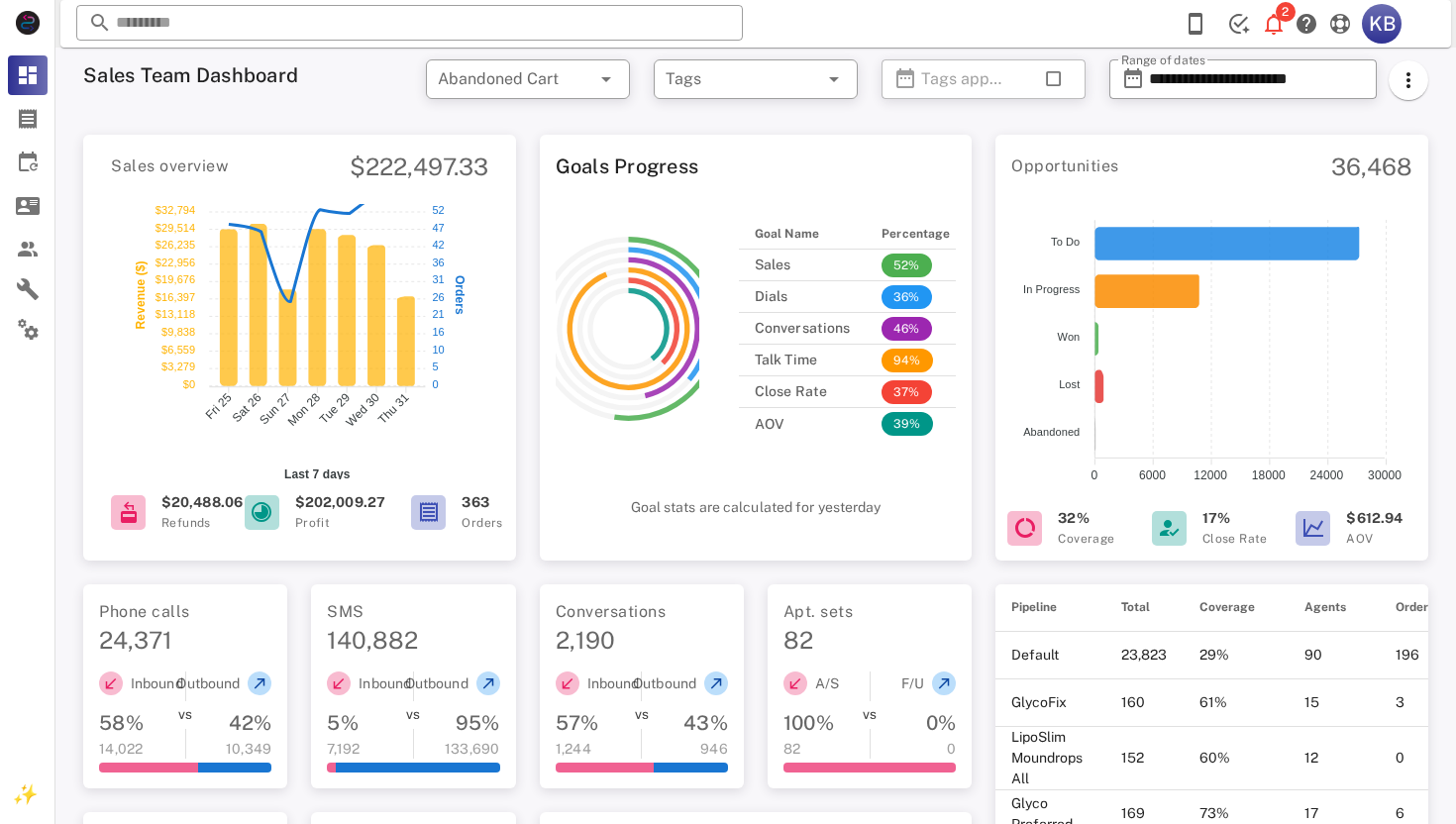 scroll, scrollTop: 1060, scrollLeft: 0, axis: vertical 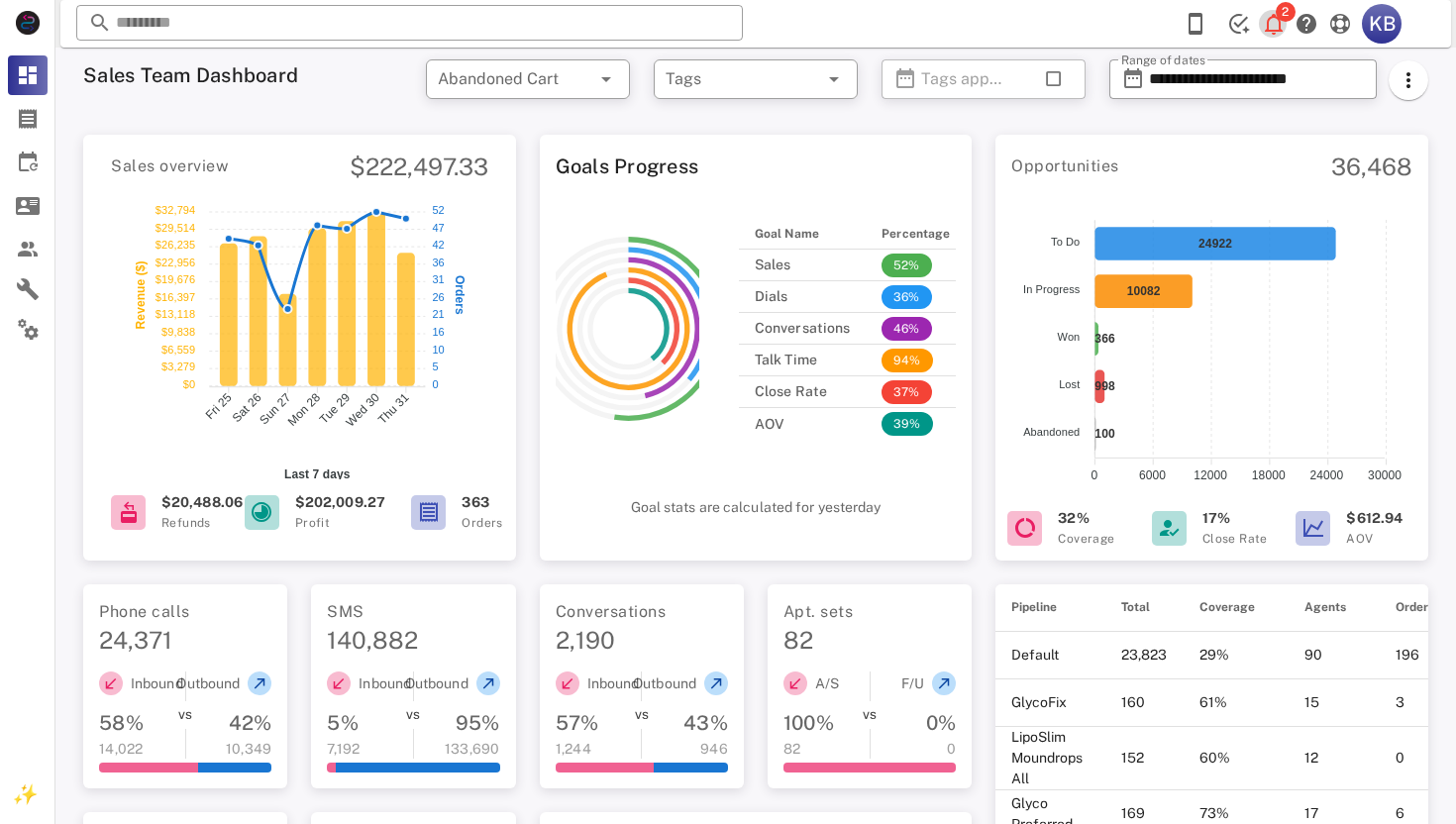 click at bounding box center [1274, 24] 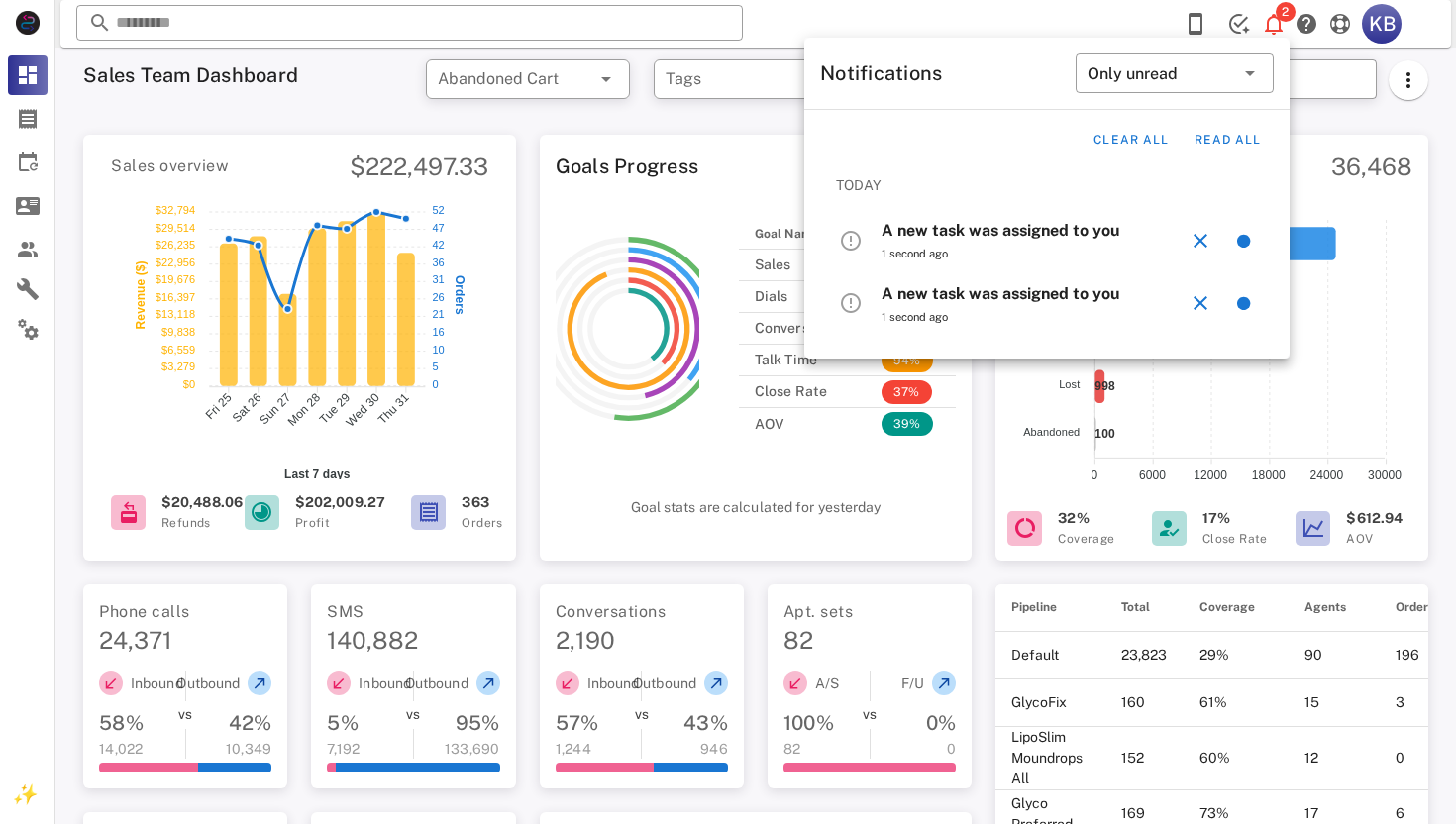 click on "1 second ago" at bounding box center [1034, 254] 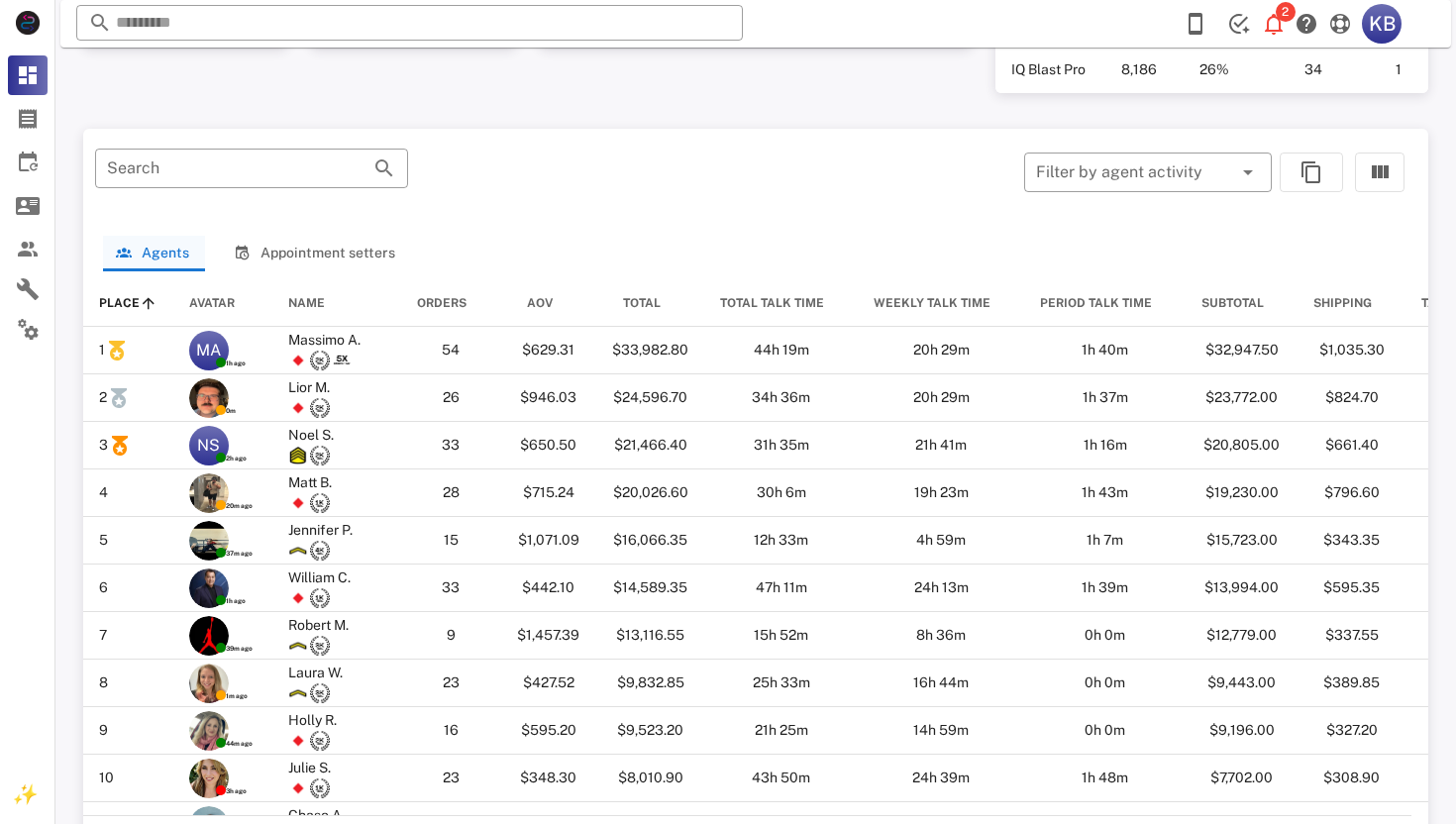 scroll, scrollTop: 979, scrollLeft: 0, axis: vertical 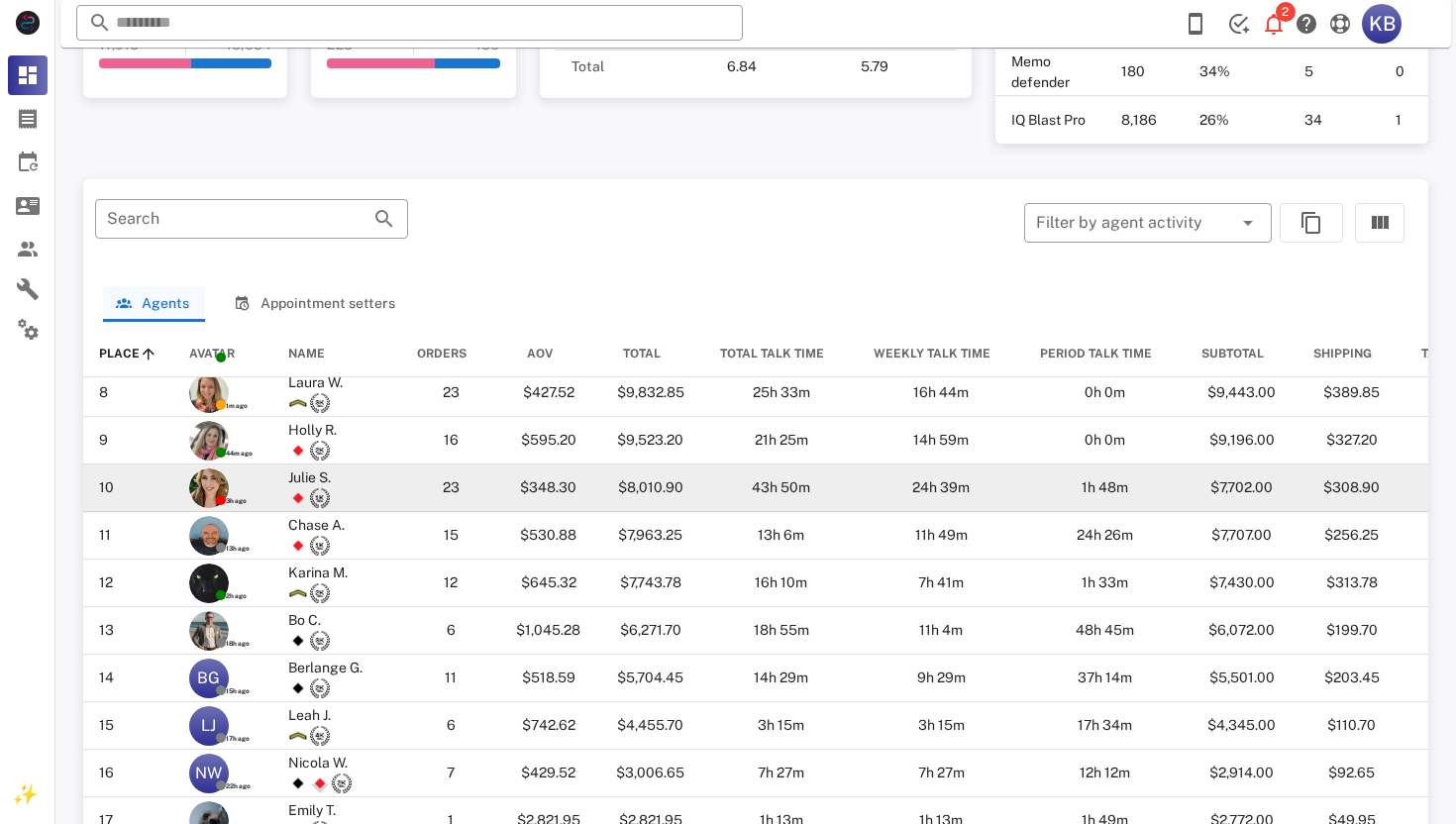 click at bounding box center (209, 488) 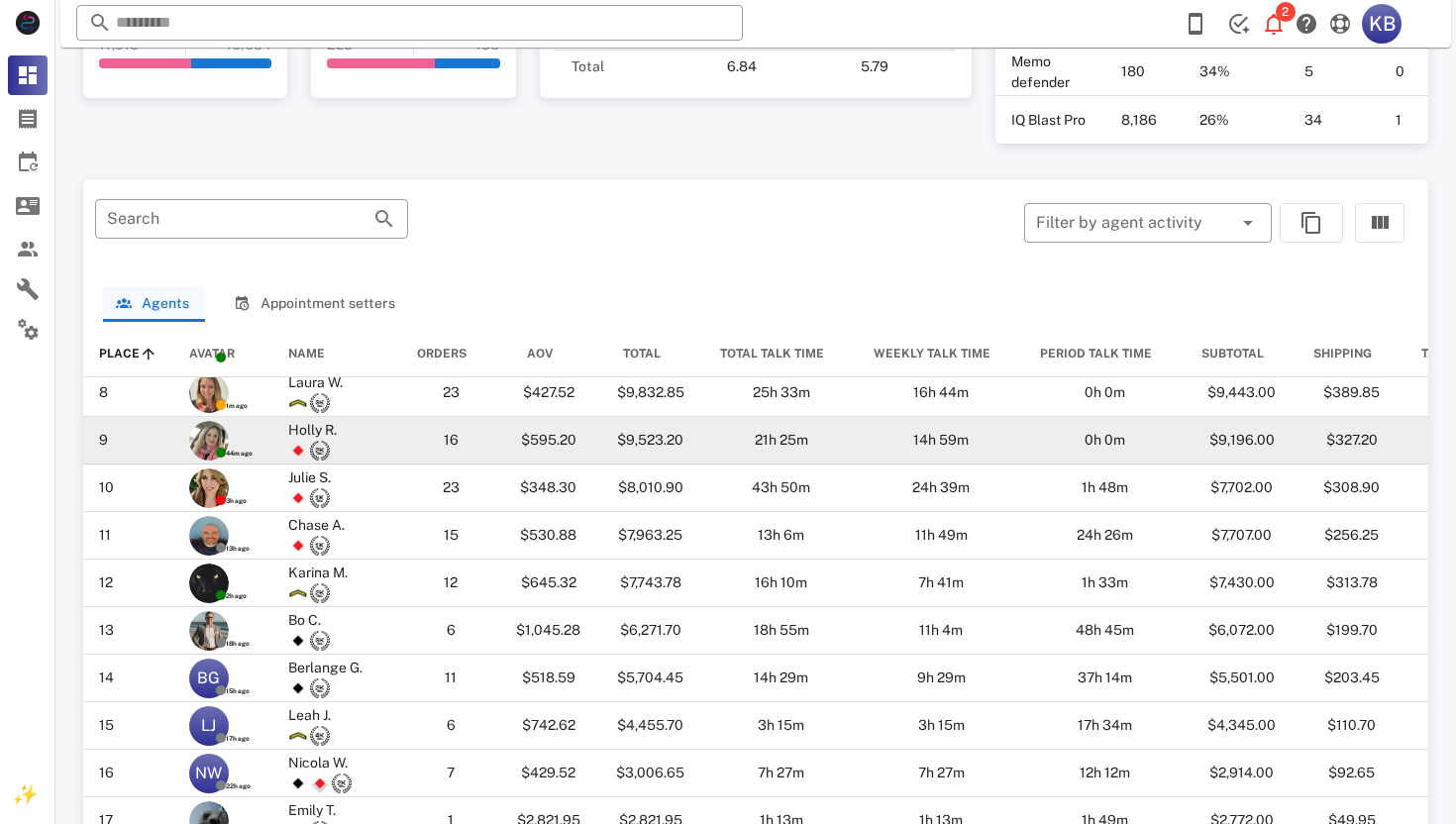 click at bounding box center (221, 453) 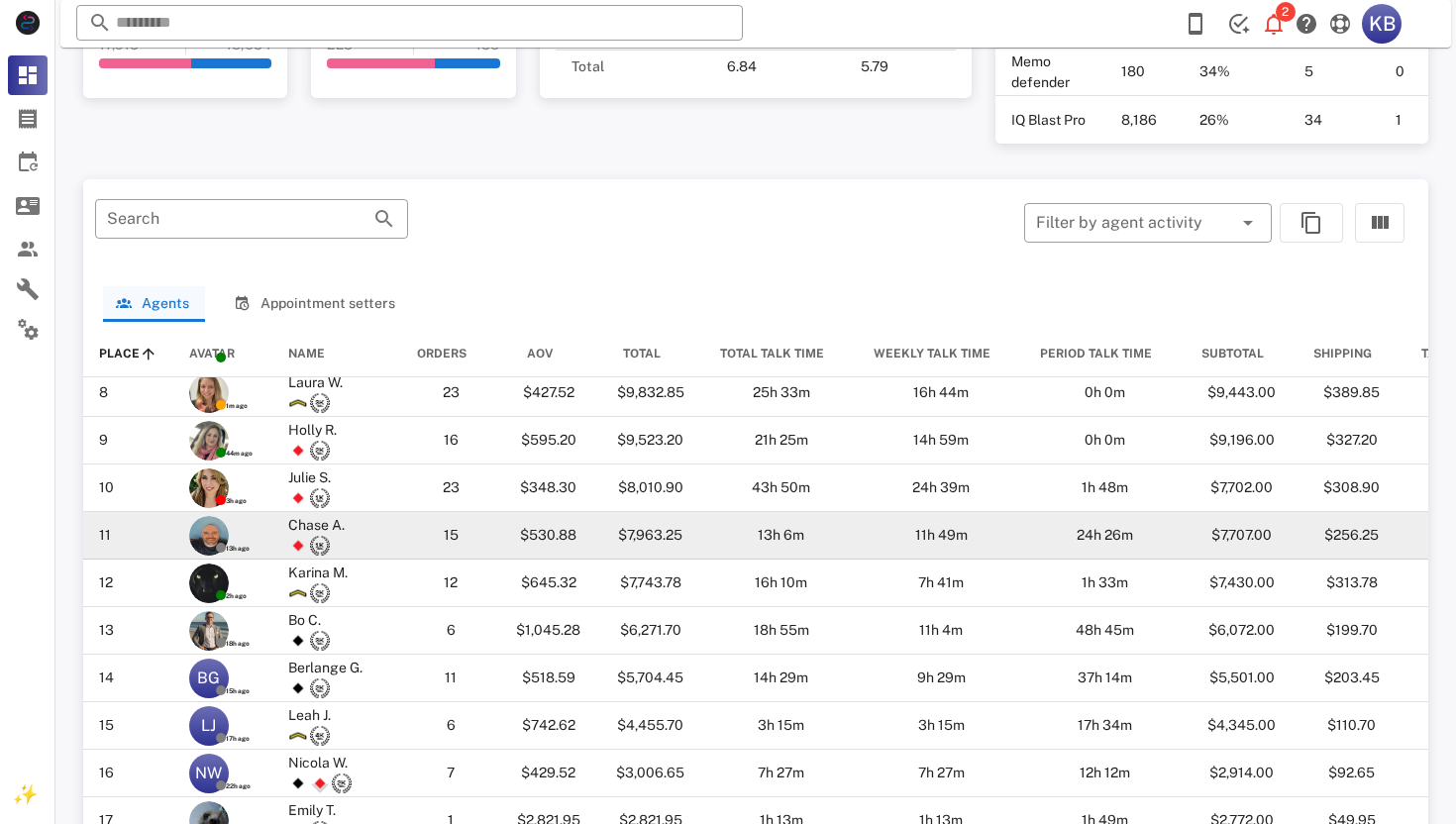 click on "13h ago" at bounding box center (238, 549) 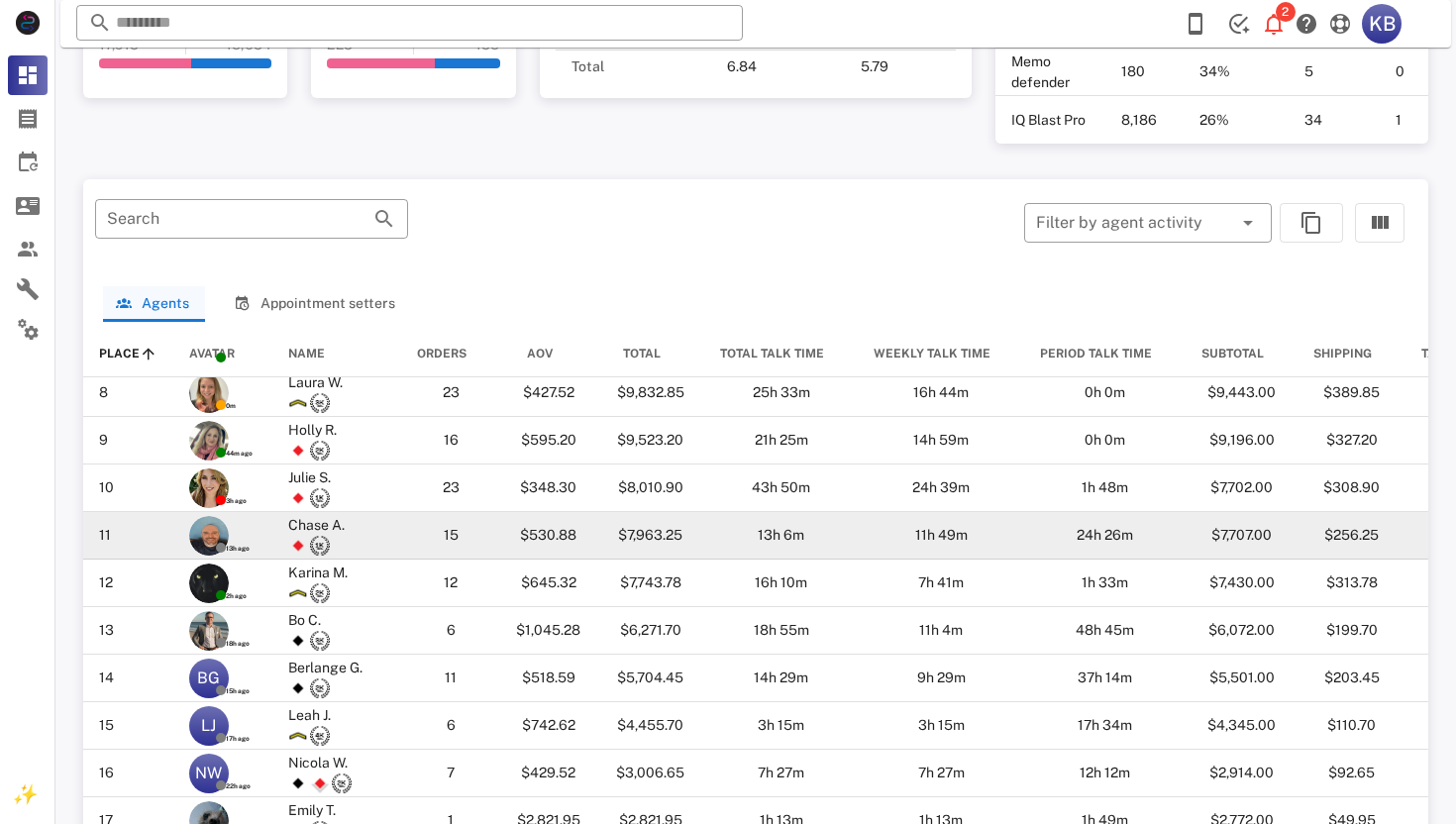 scroll, scrollTop: 389, scrollLeft: 0, axis: vertical 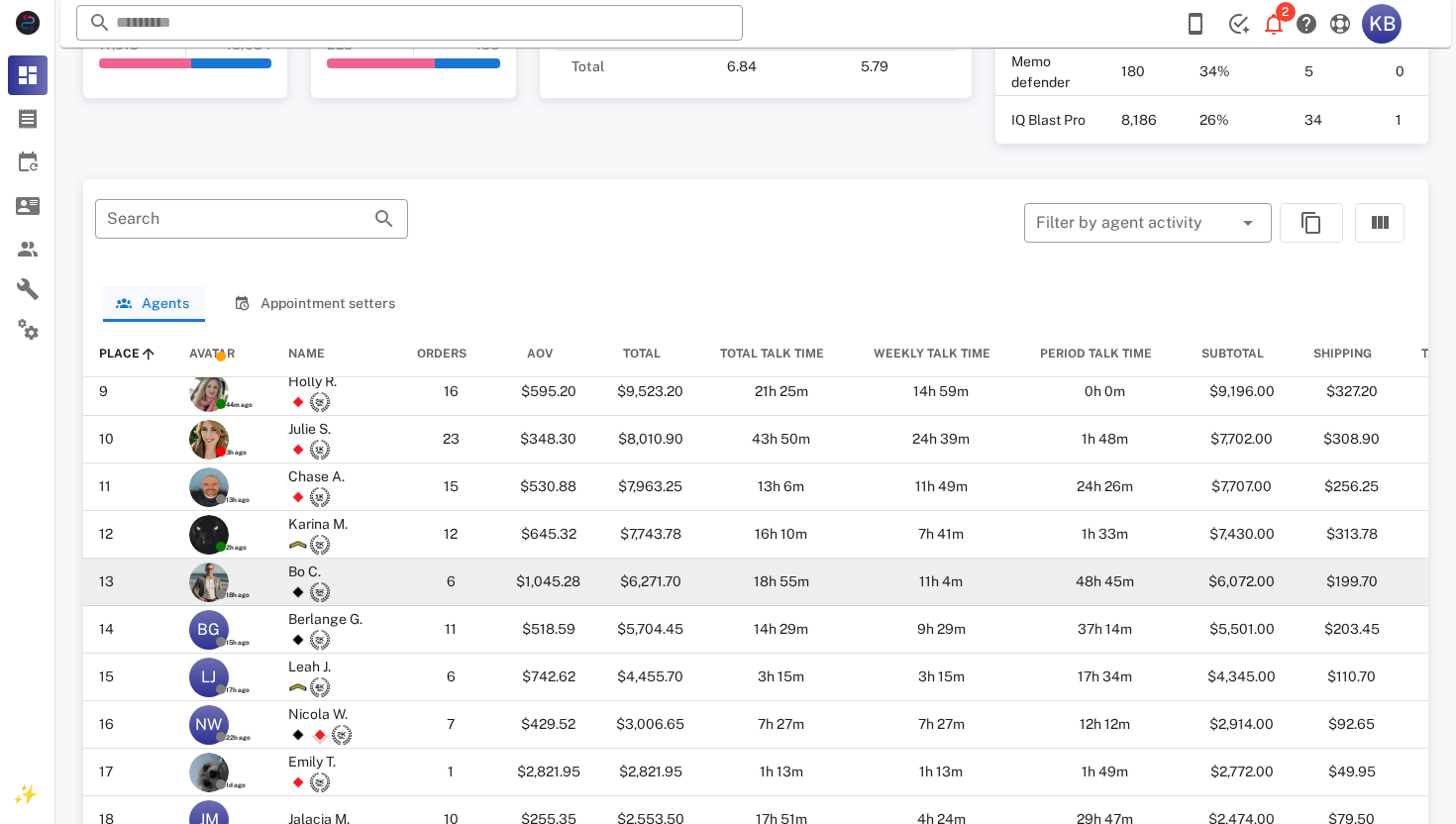 click on "Bo C." at bounding box center [337, 582] 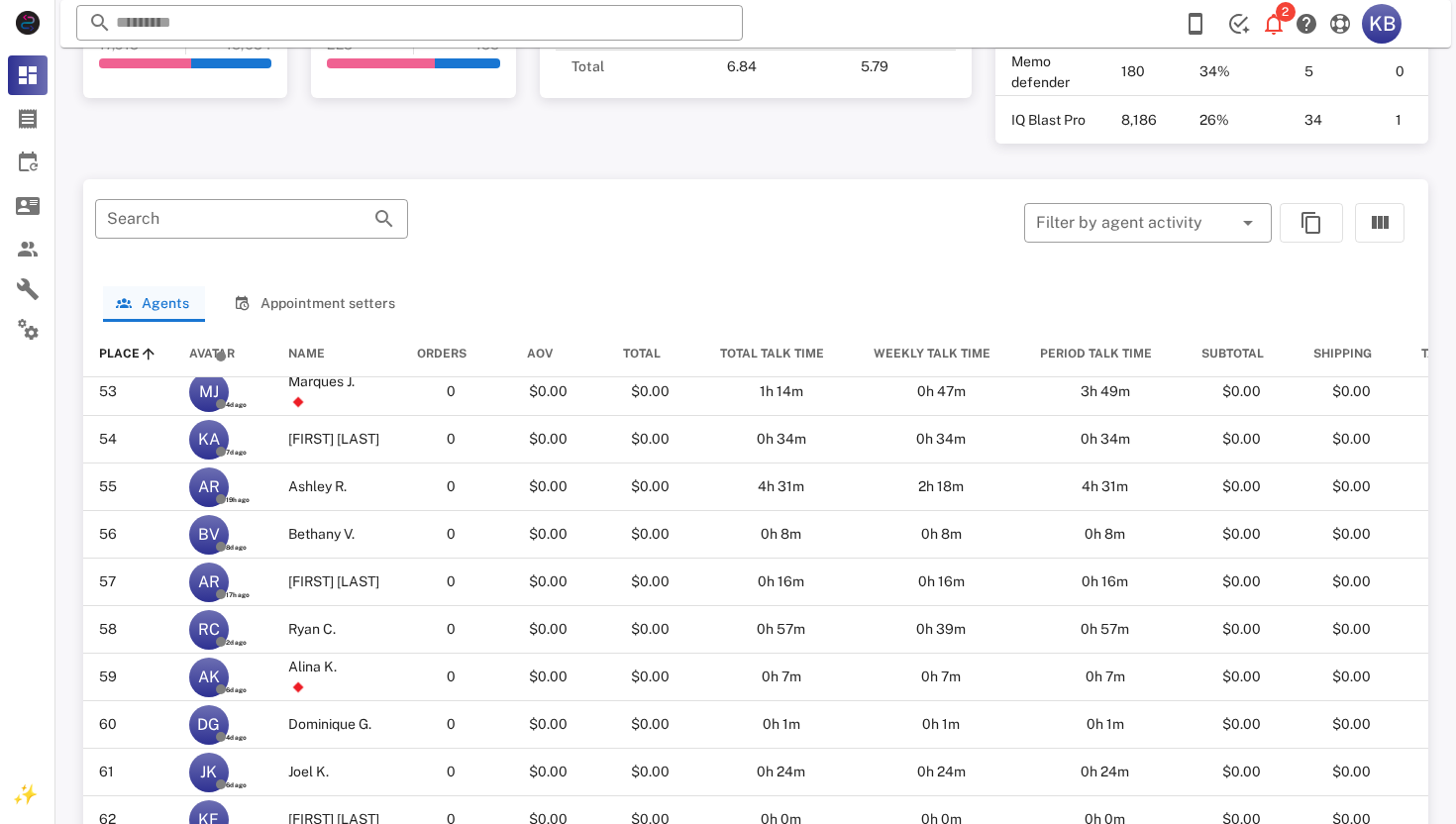 scroll, scrollTop: 2839, scrollLeft: 0, axis: vertical 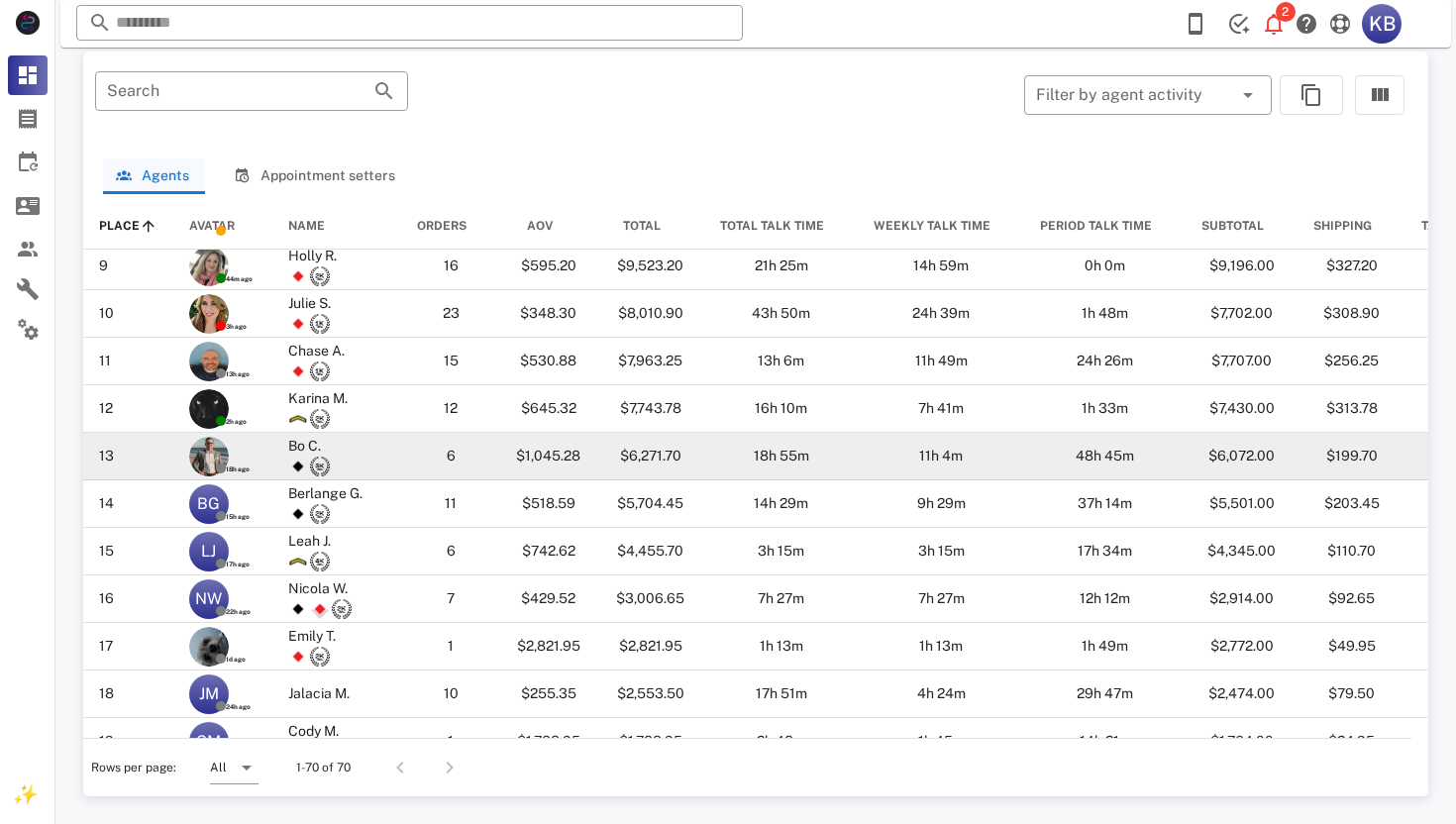 click at bounding box center (209, 457) 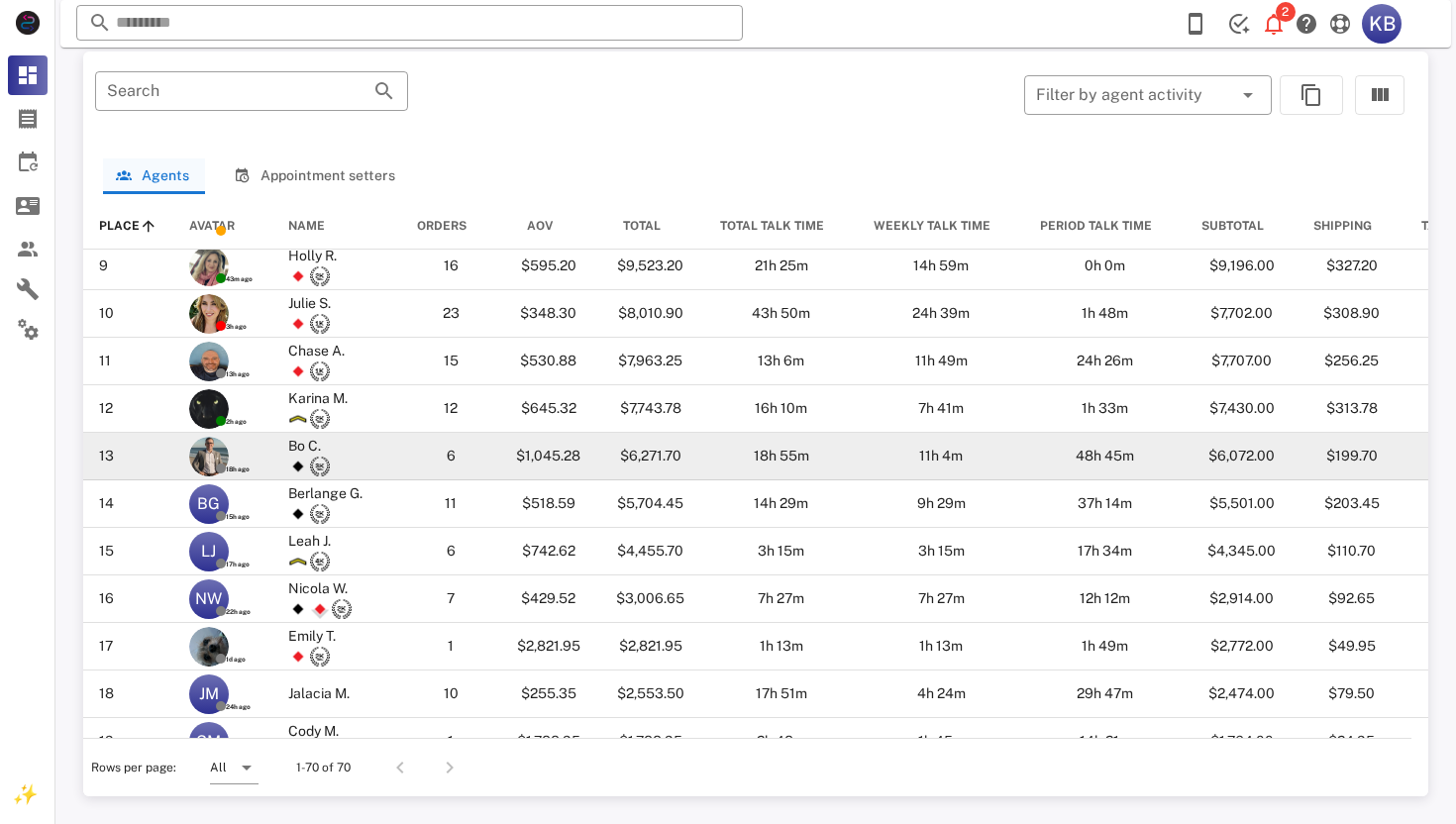 click on "$6,271.70" at bounding box center [650, 457] 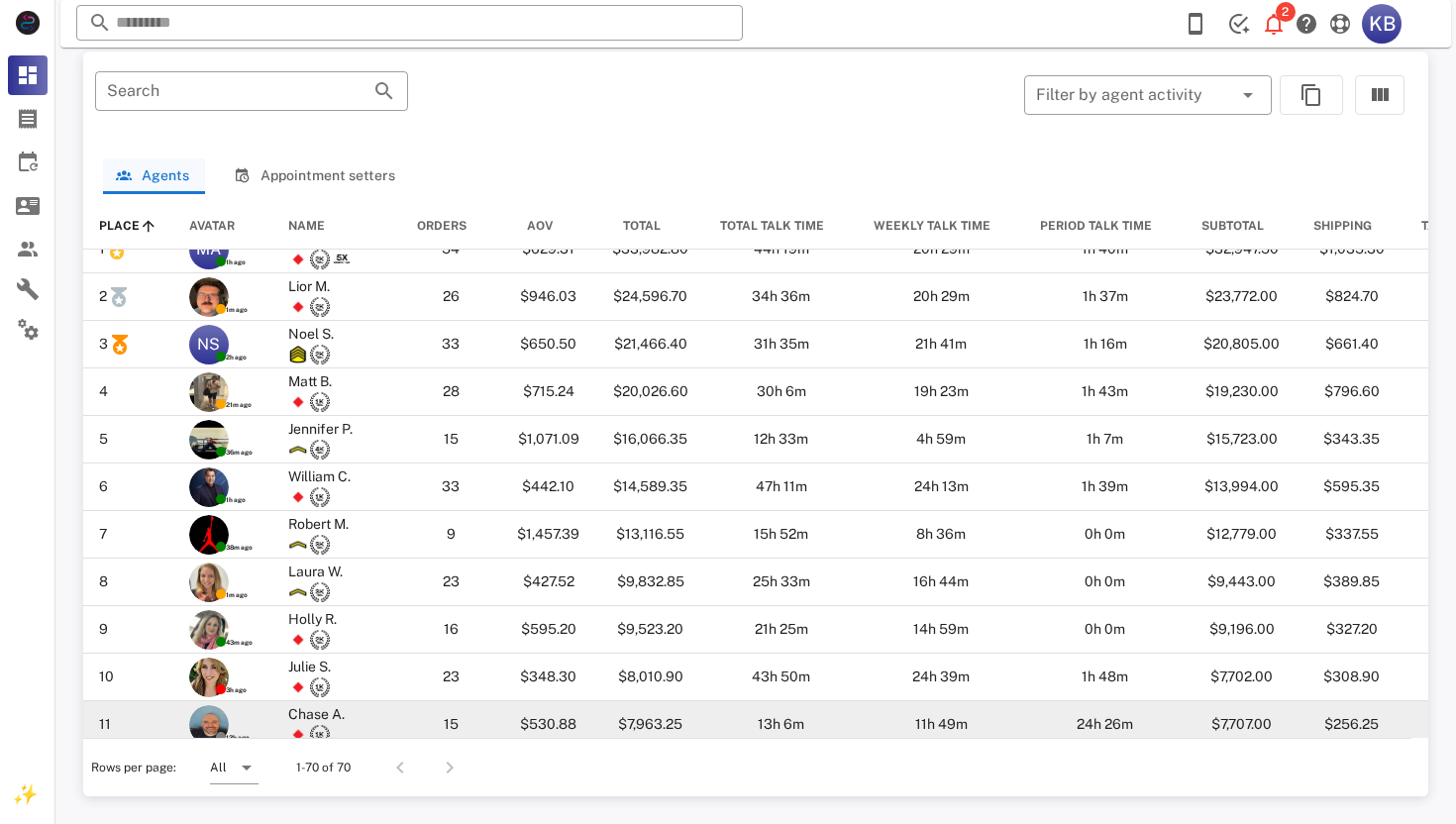 scroll, scrollTop: 0, scrollLeft: 0, axis: both 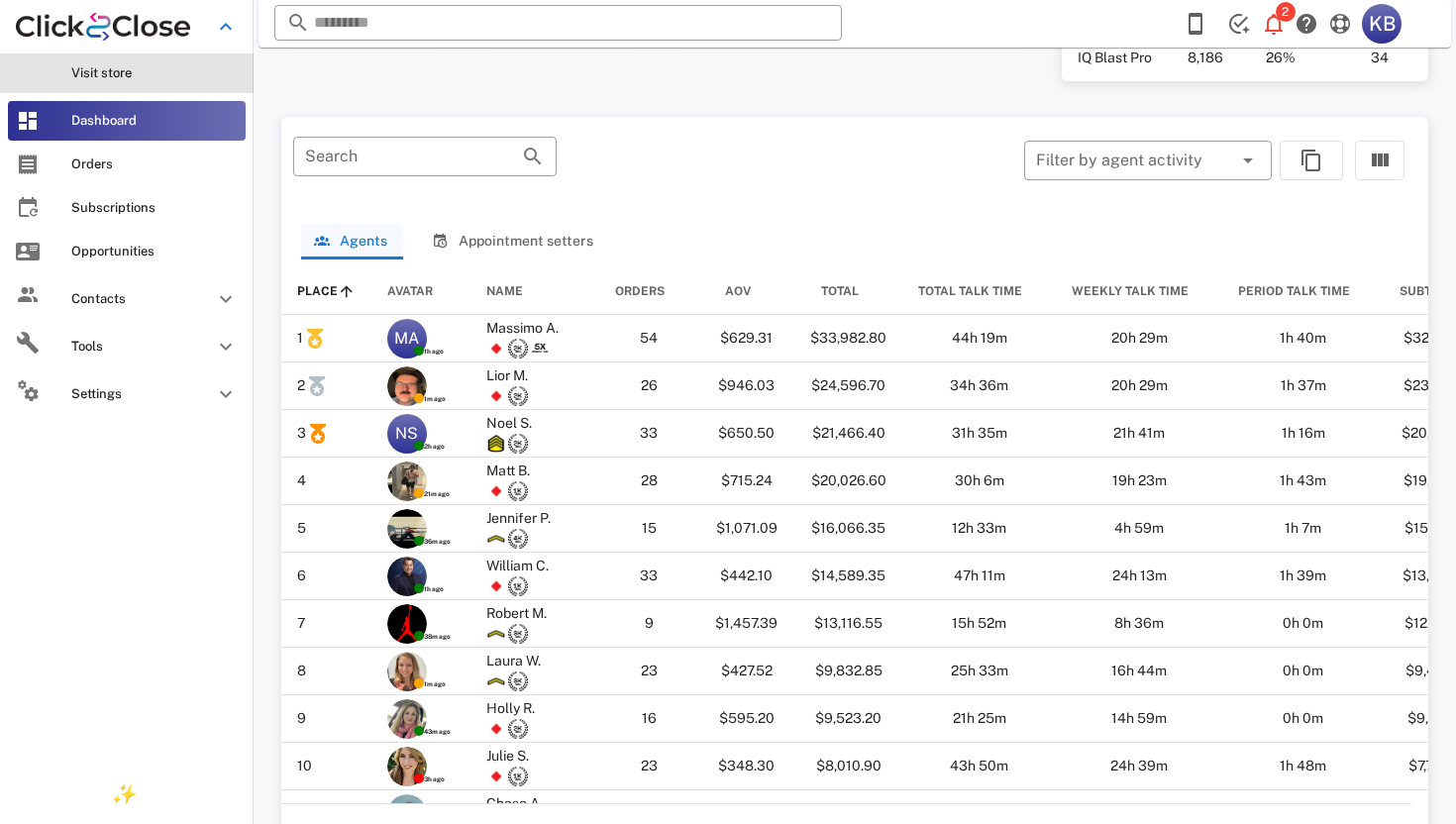 click on "Visit store" at bounding box center (155, 73) 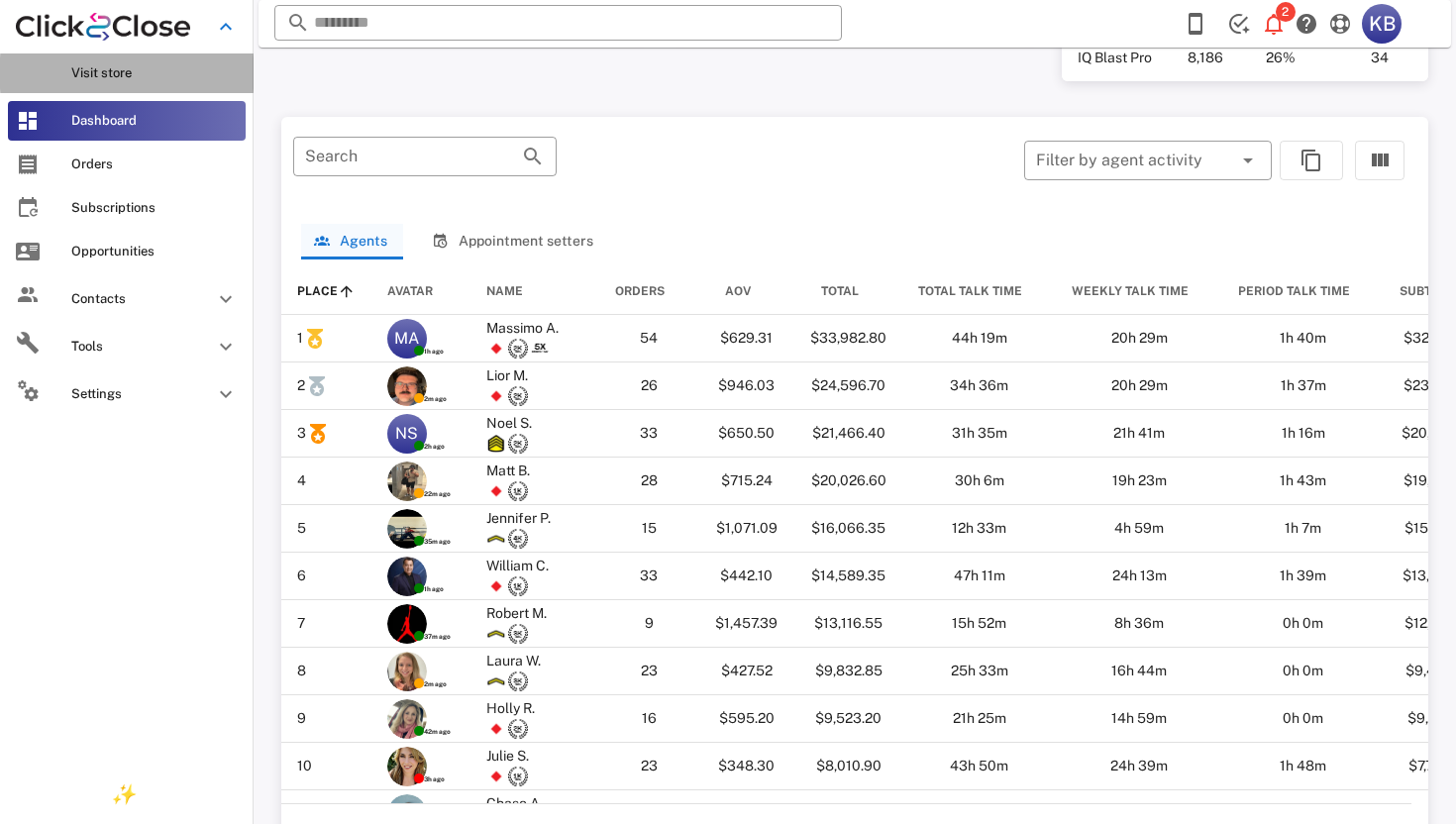click on "Visit store" at bounding box center [155, 73] 